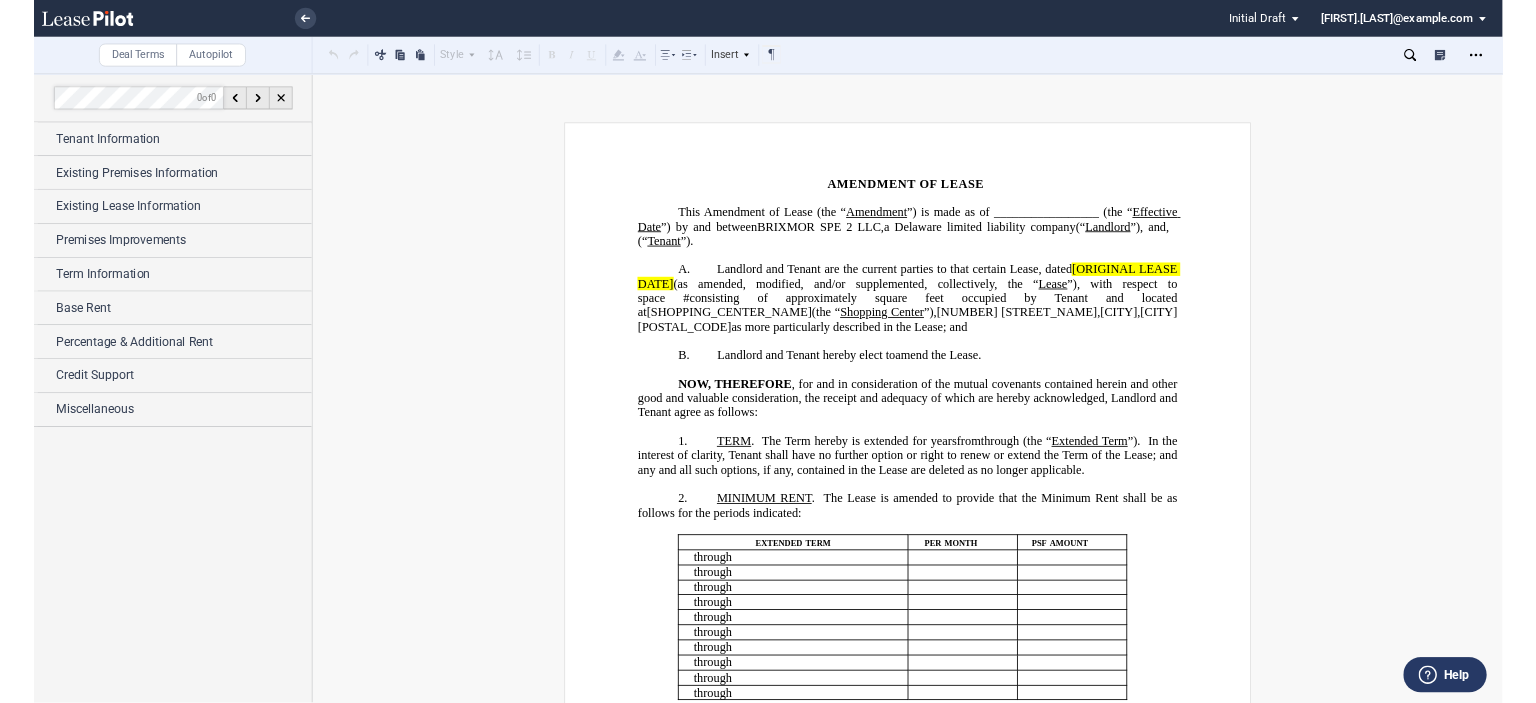 scroll, scrollTop: 0, scrollLeft: 0, axis: both 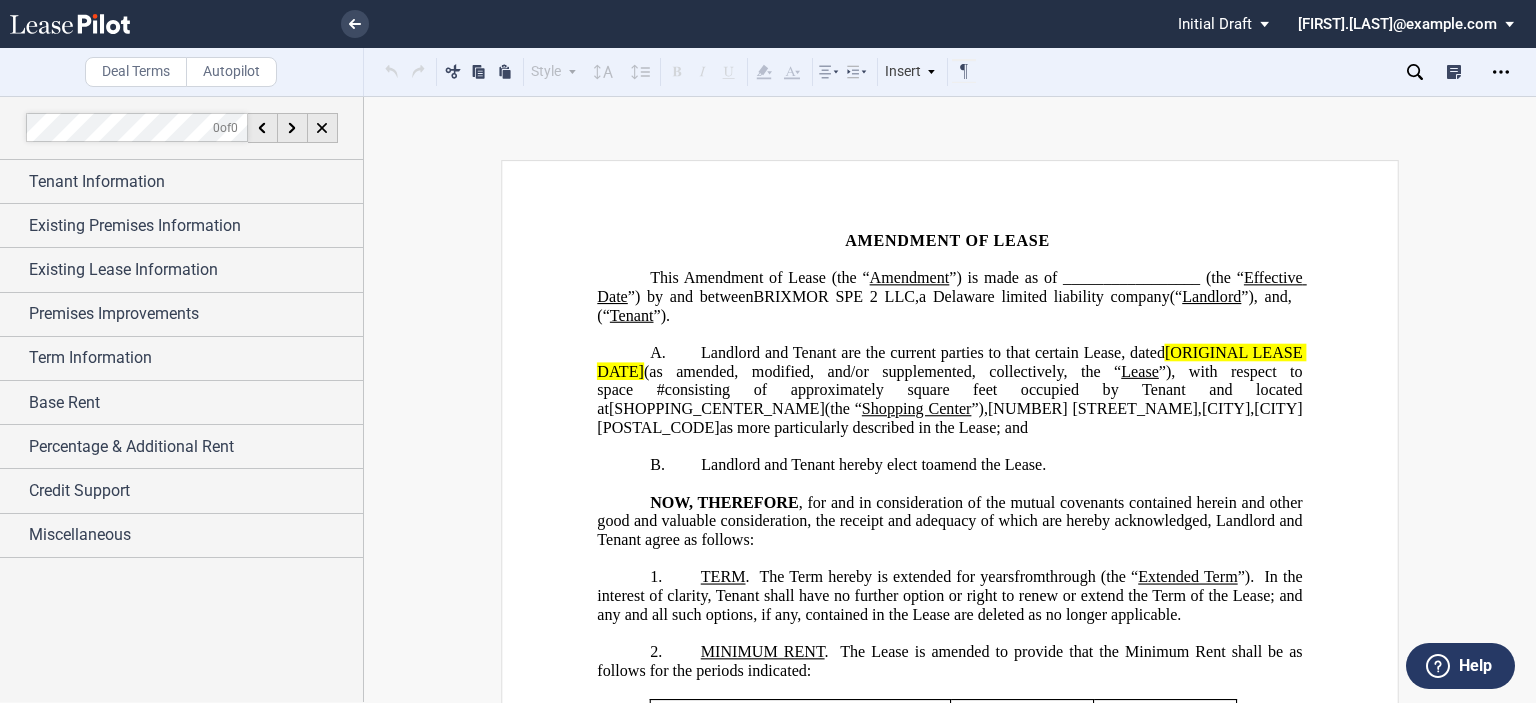 click on "Landlord and Tenant are the current parties to that certain Lease, dated" 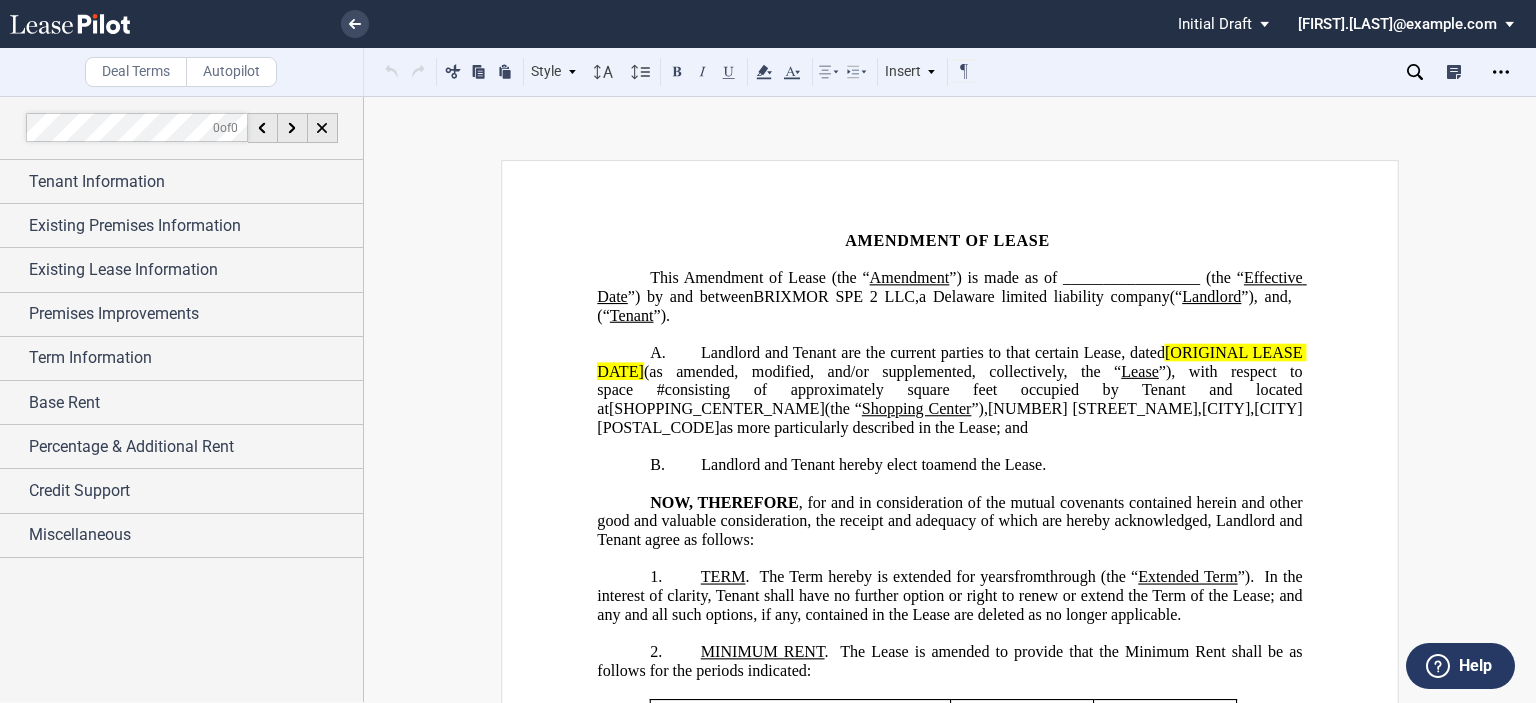 click on "Landlord and Tenant are the current parties to that certain Lease, dated" 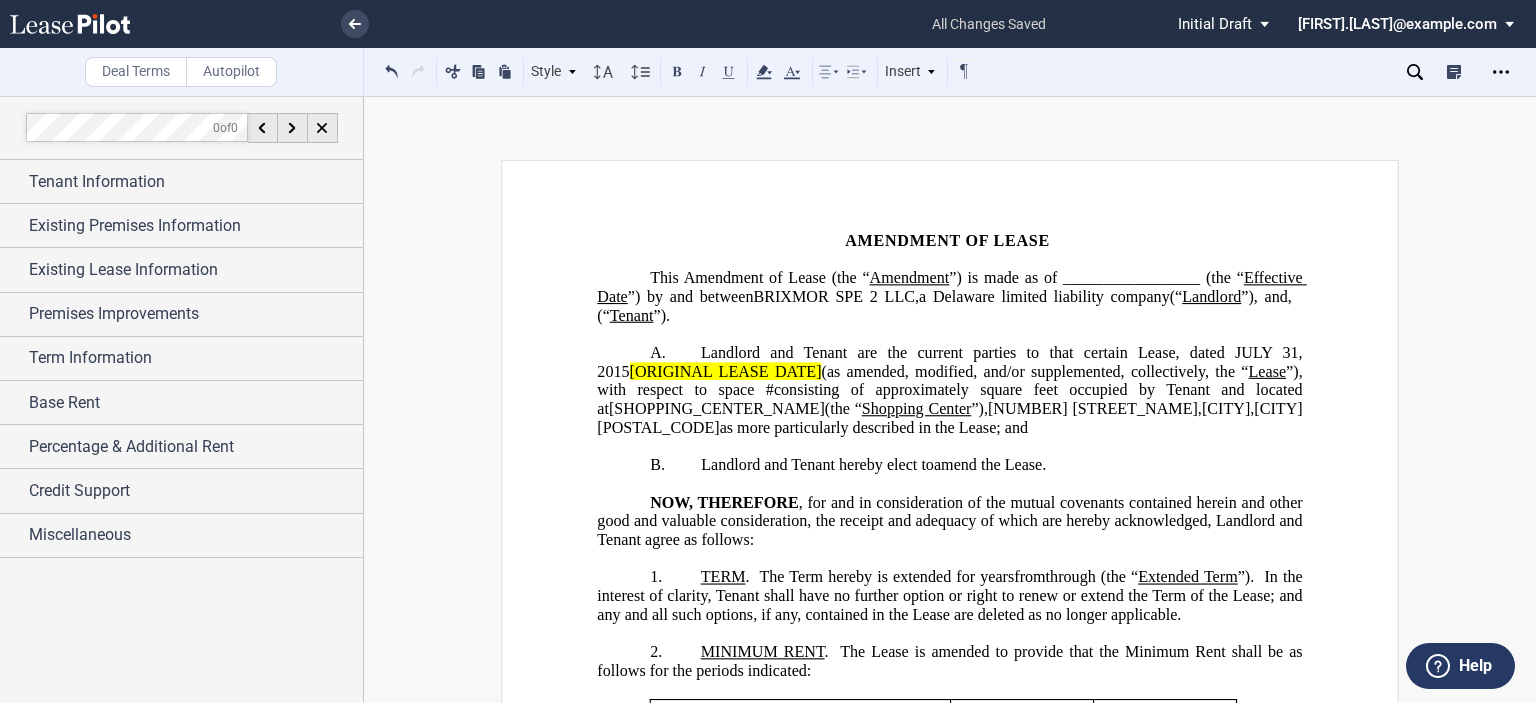 click on "[ORIGINAL LEASE DATE]" 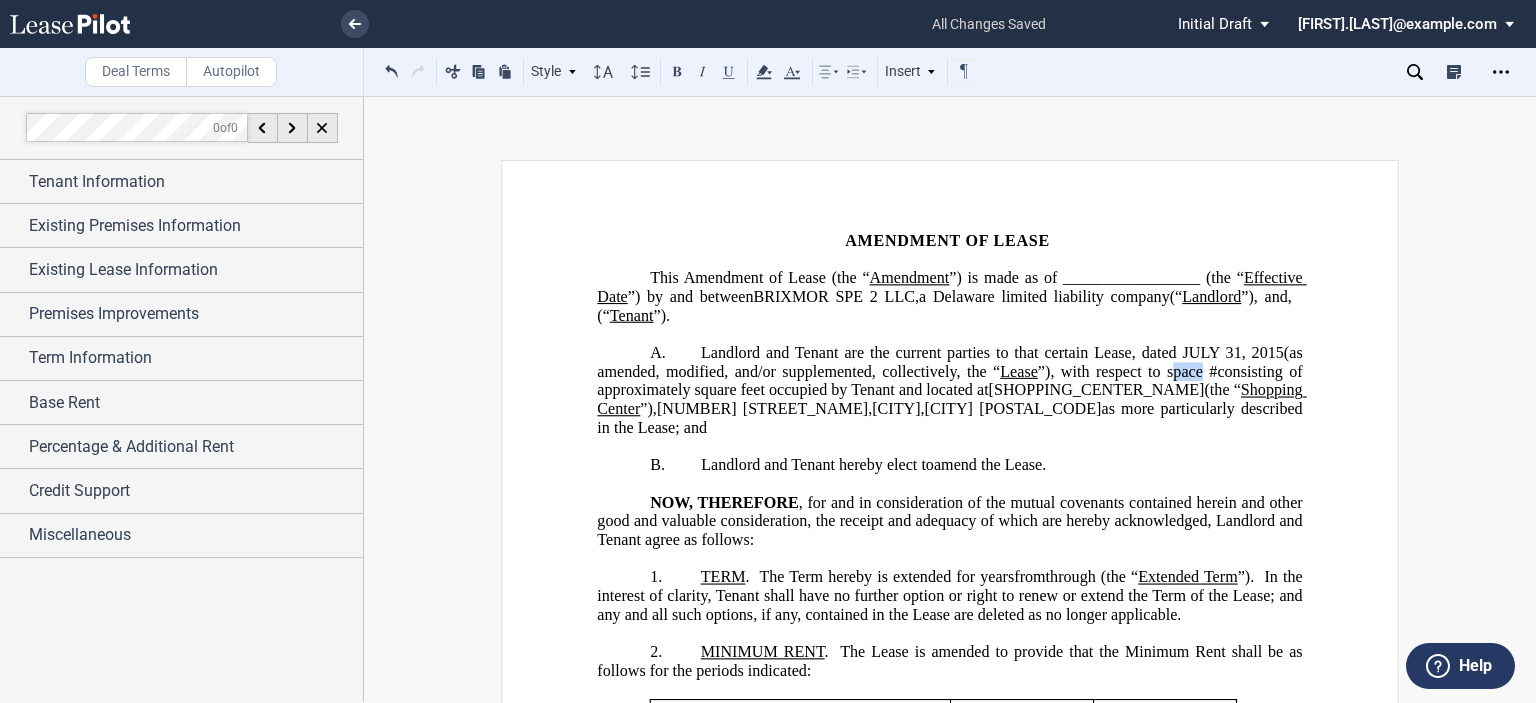 drag, startPoint x: 1214, startPoint y: 365, endPoint x: 1236, endPoint y: 365, distance: 22 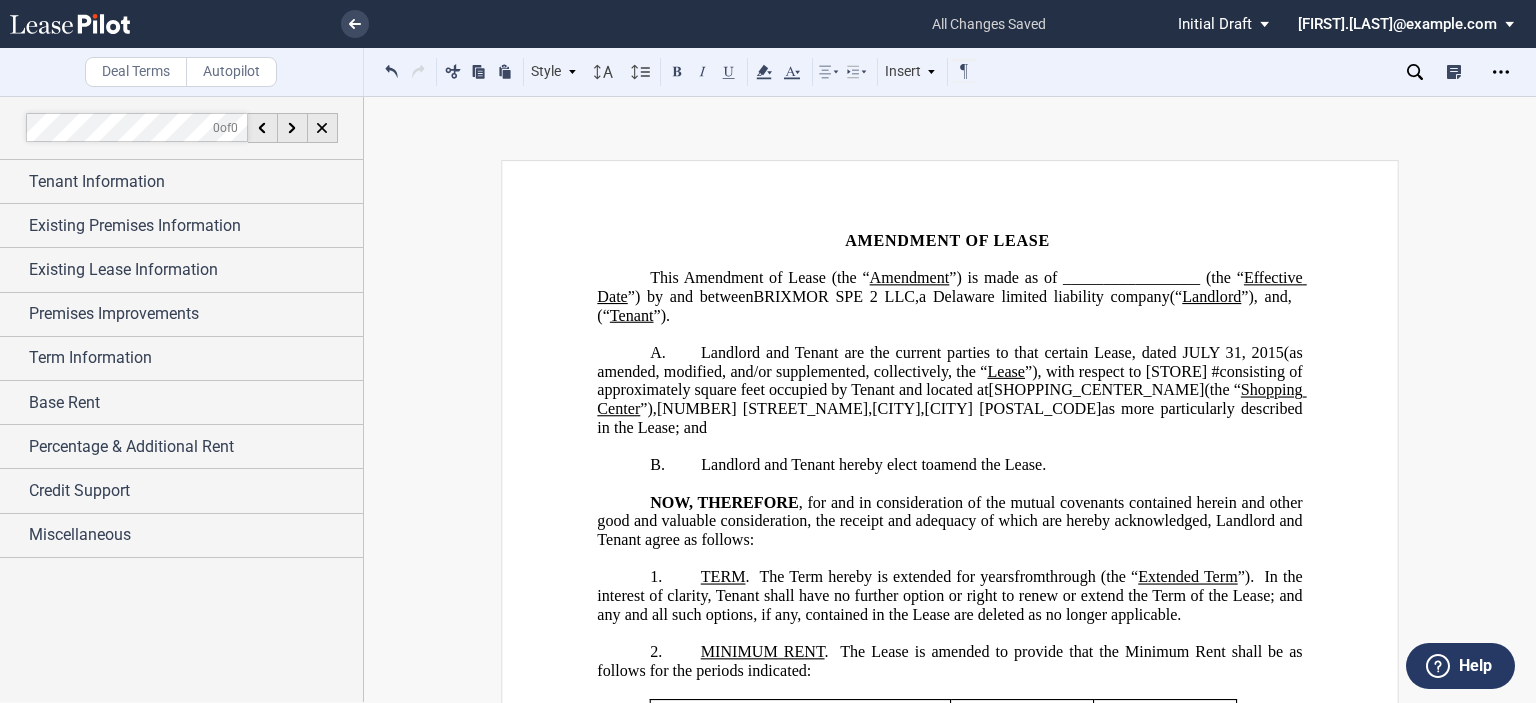 click on "(“" 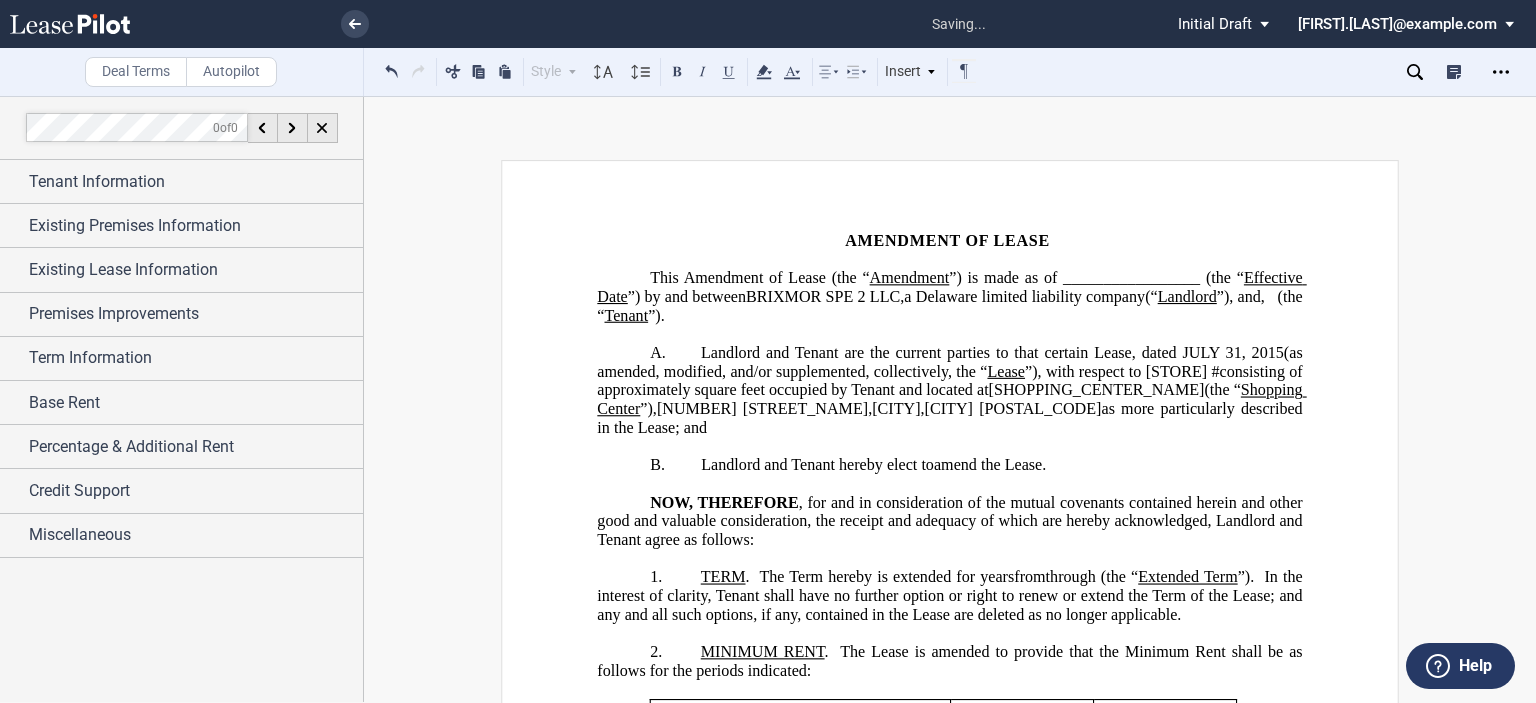 click on "(“" 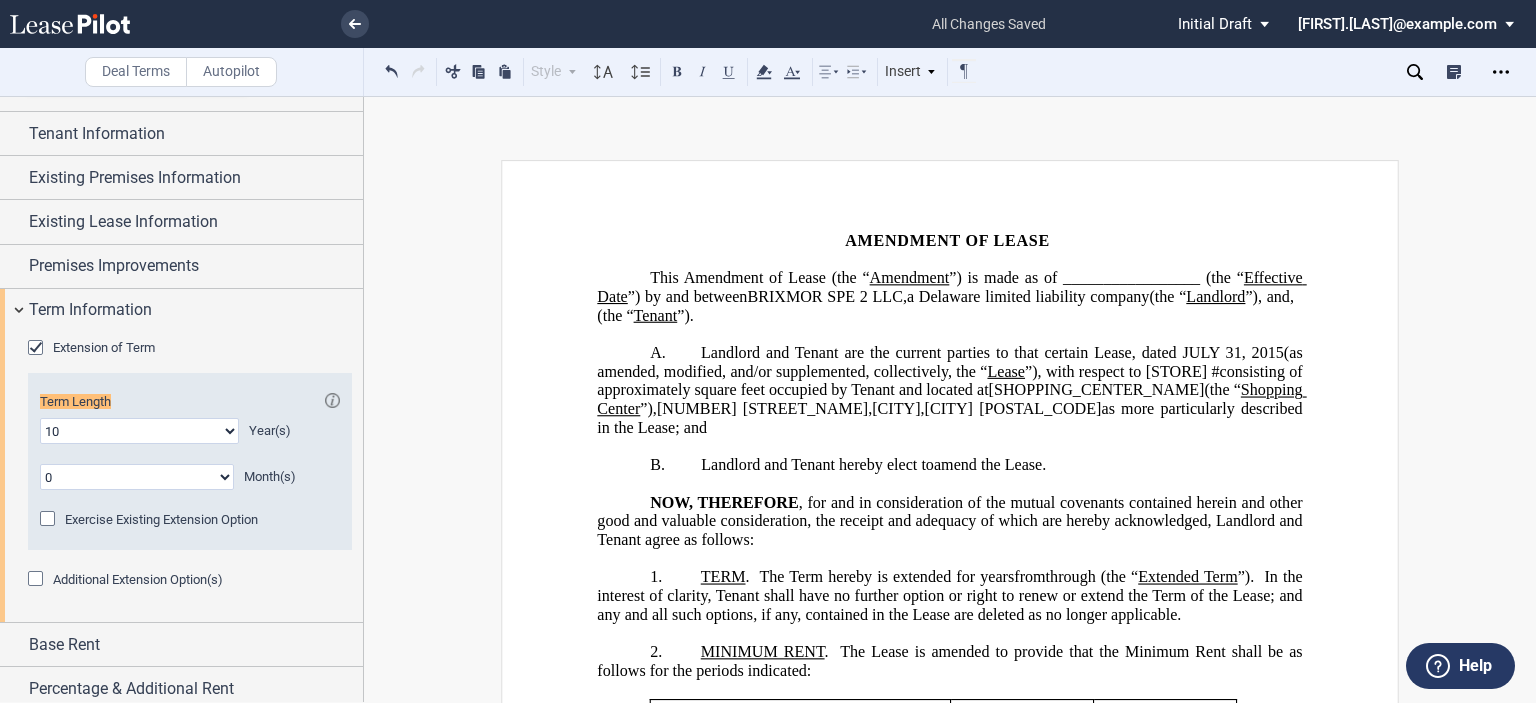 scroll, scrollTop: 48, scrollLeft: 0, axis: vertical 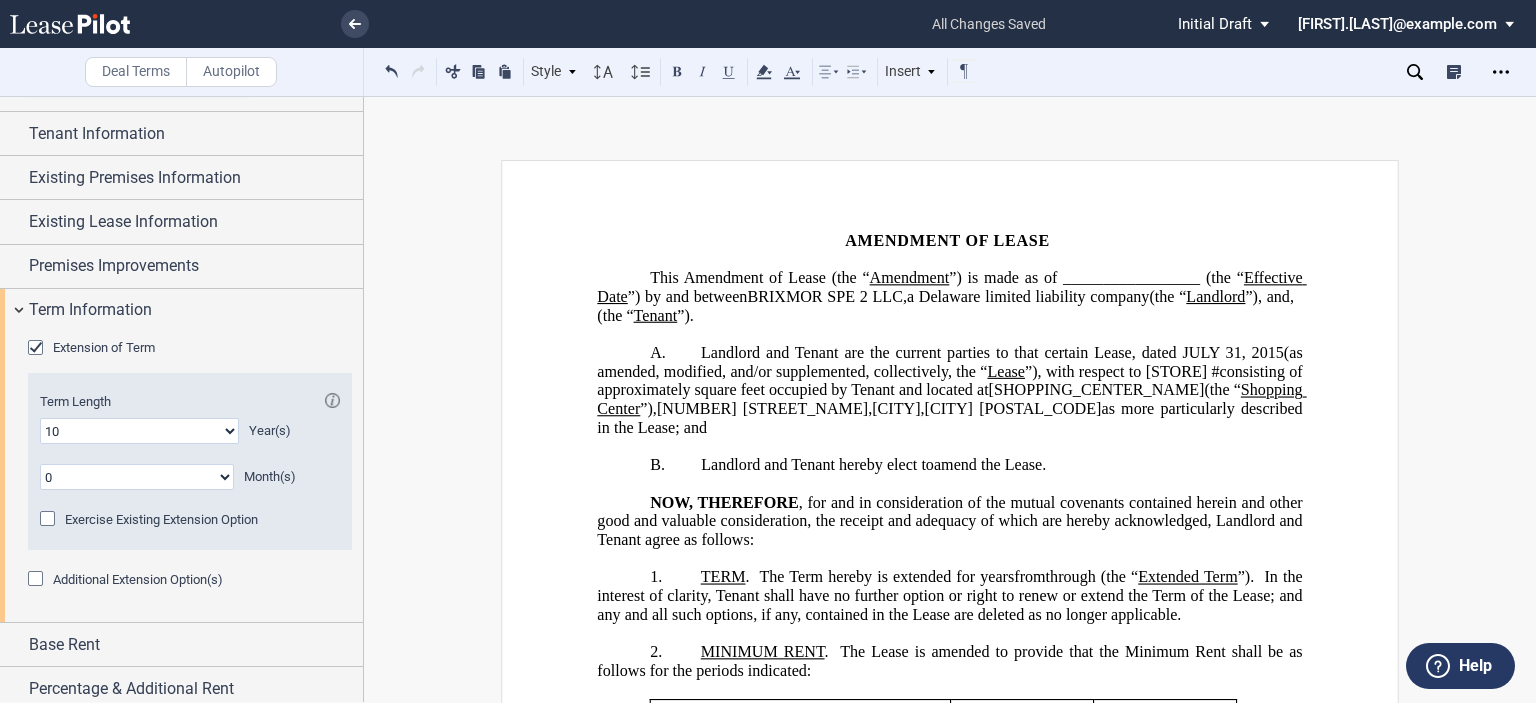 click on "year" 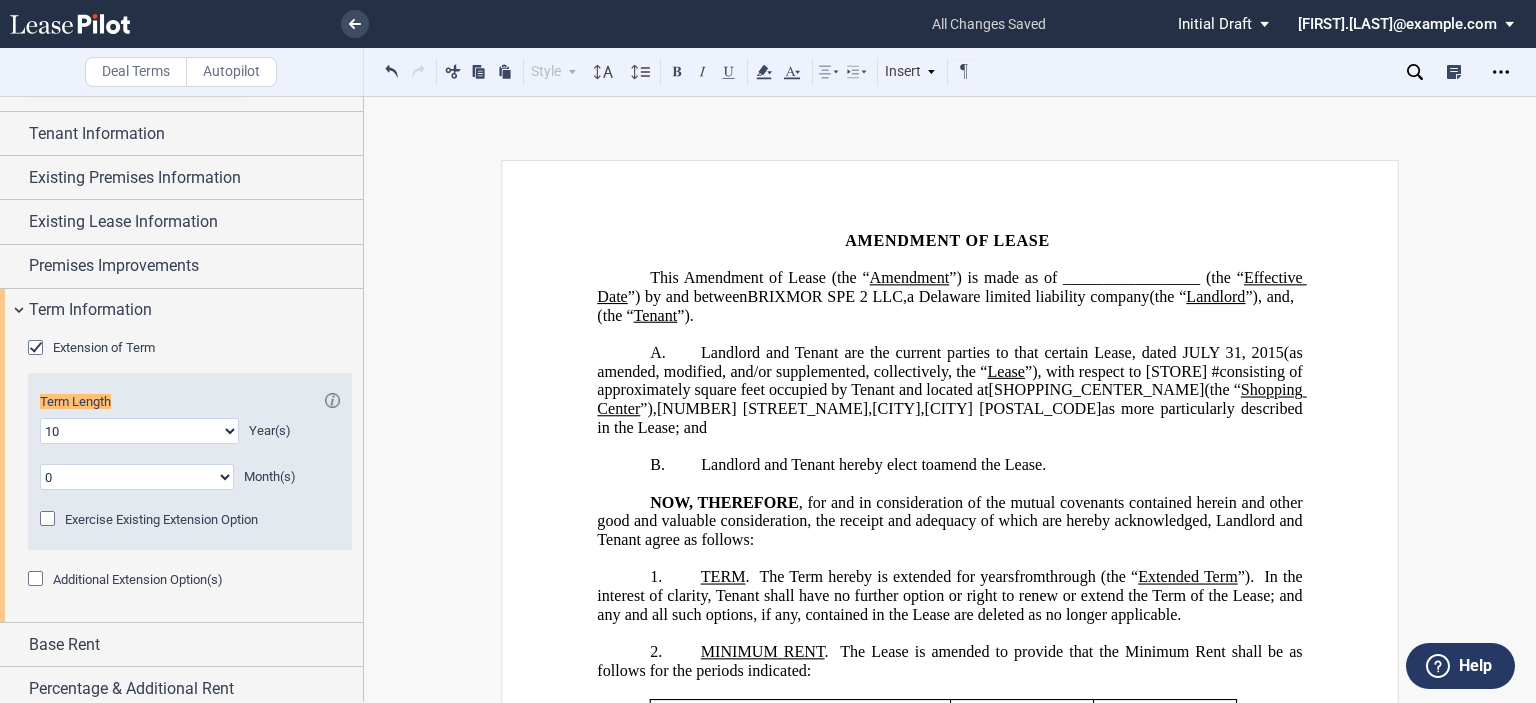 scroll, scrollTop: 49, scrollLeft: 0, axis: vertical 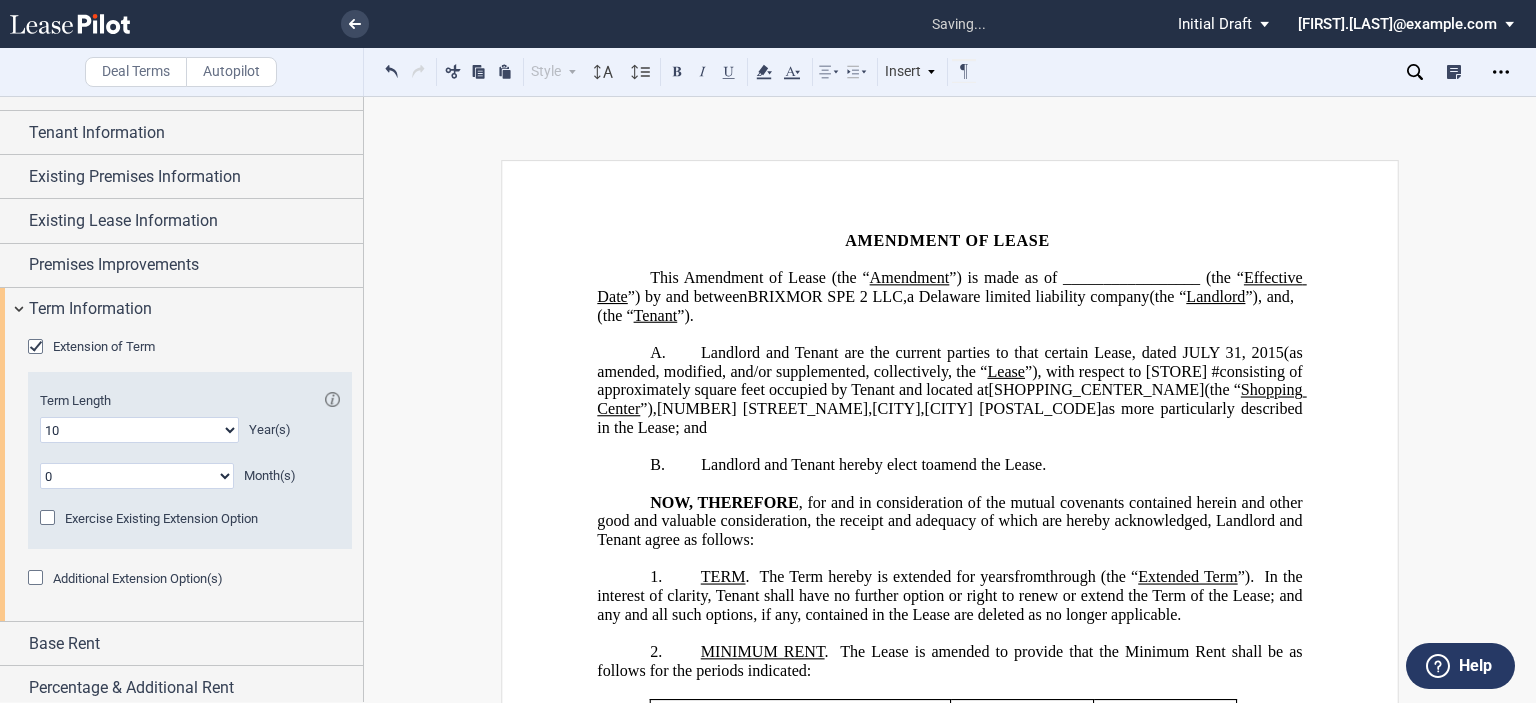 type 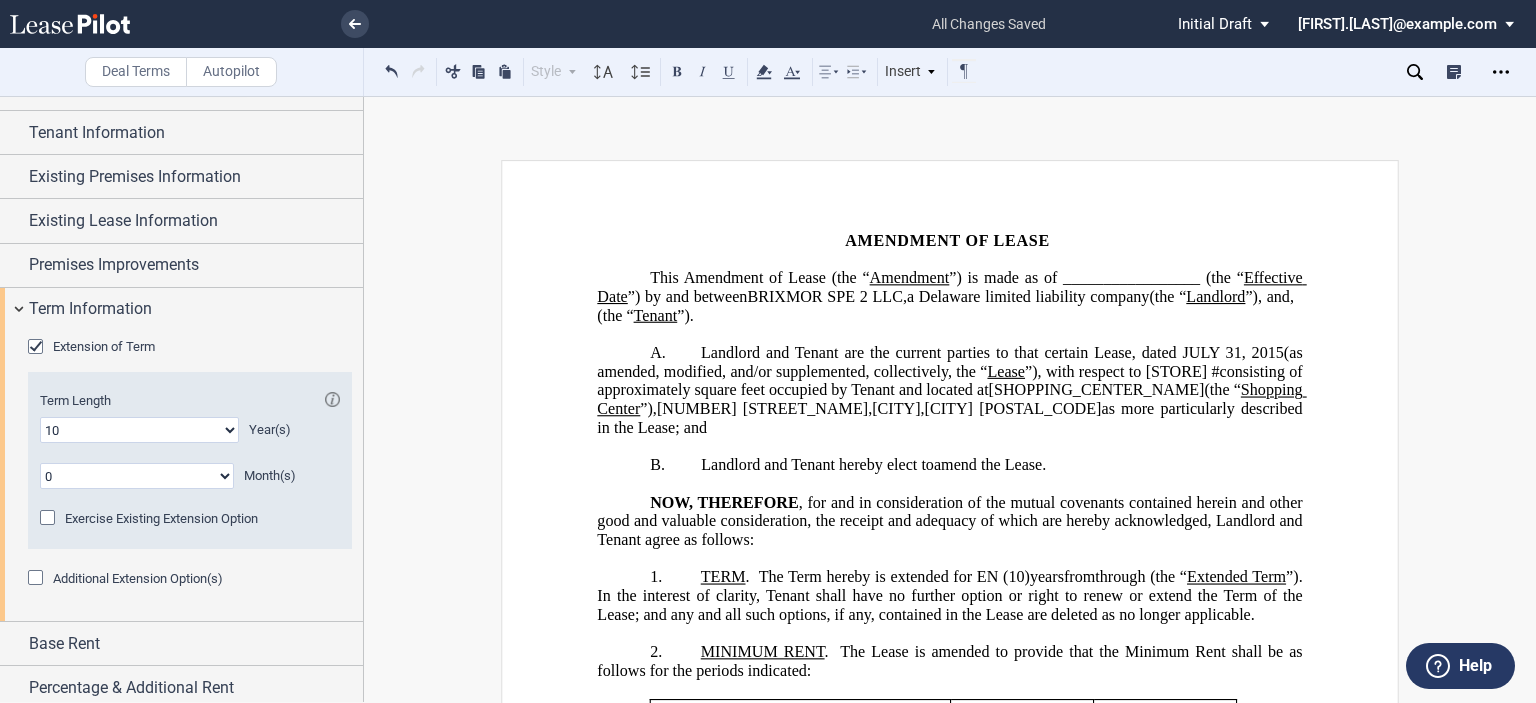 click on "from" 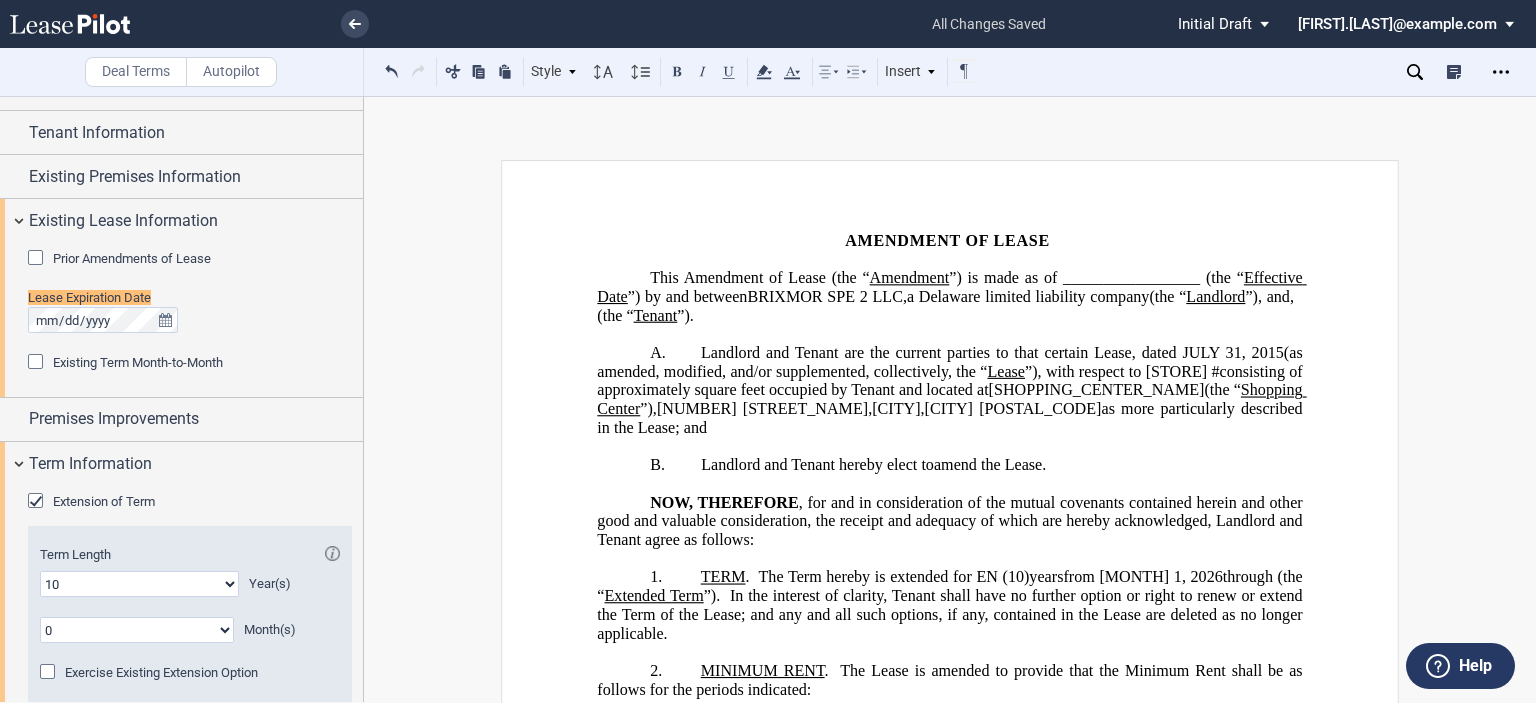 scroll, scrollTop: 0, scrollLeft: 0, axis: both 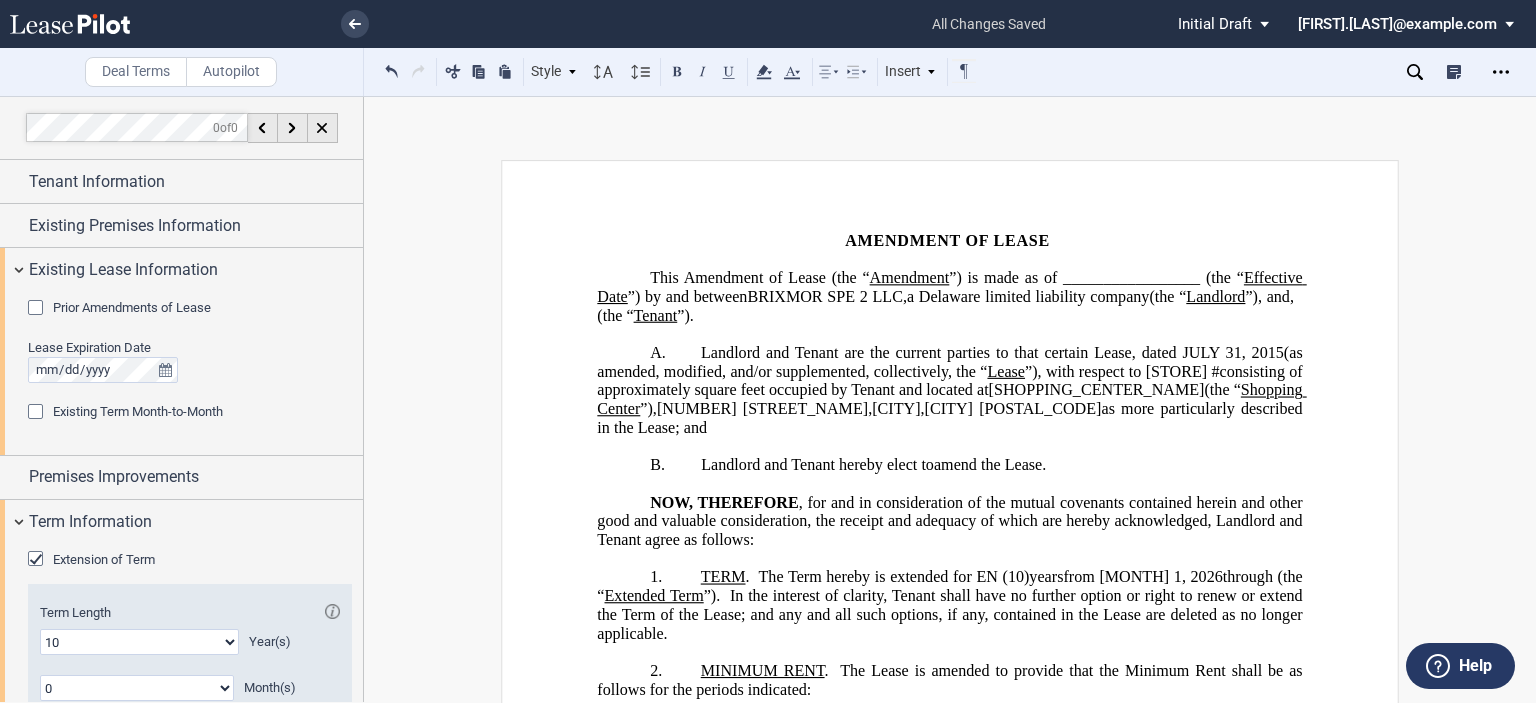 click on "ASSIGNMENT, ASSUMPTION, AND  ﻿ ﻿ ﻿ ﻿  AMENDMENT OF LEASE
﻿
This   ﻿ ﻿   ﻿ ﻿  Amendment of Lease (the “ Amendment ”) is made as of _________________ (the “ Effective Date ”) by and between  BRIXMOR SPE 2 LLC ,  a   Delaware   limited liability company  (the “ Landlord ”), and  ﻿ ﻿ ,   ﻿ ﻿   ﻿ ﻿   ﻿ ﻿  an individual  (the “ Tenant ”).
This Assignment, Assumption, and   ﻿ ﻿   ﻿ ﻿  Amendment of Lease (the “ Amendment ”) is made as of _________________ by and among  ﻿ ﻿ ,   ﻿ ﻿   ﻿ ﻿   ﻿ ﻿  an individual  (“ Assignor ”),  ﻿ ﻿ ,   ﻿ ﻿   ﻿ ﻿   ﻿ ﻿  an individual  (“ Assignee ” or “ Tenant ”), and  BRIXMOR SPE 2 LLC ,  a   Delaware   limited liability company  (“ Landlord ”).
﻿
!!SET_LEVEL_0!! !!ARTICLE_LEVEL_1!!
A. Lease   # ﻿ ﻿ ﻿" at bounding box center [950, 1510] 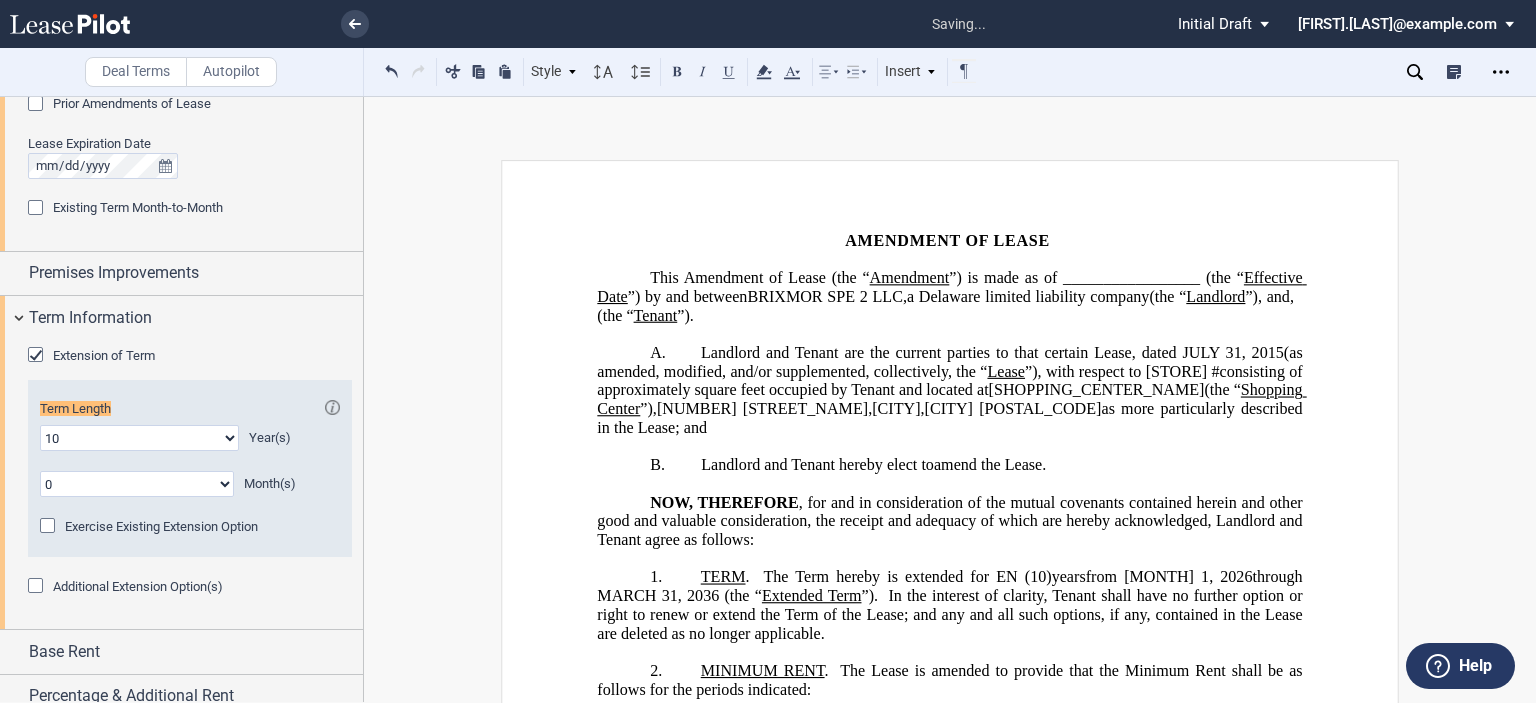 scroll, scrollTop: 212, scrollLeft: 0, axis: vertical 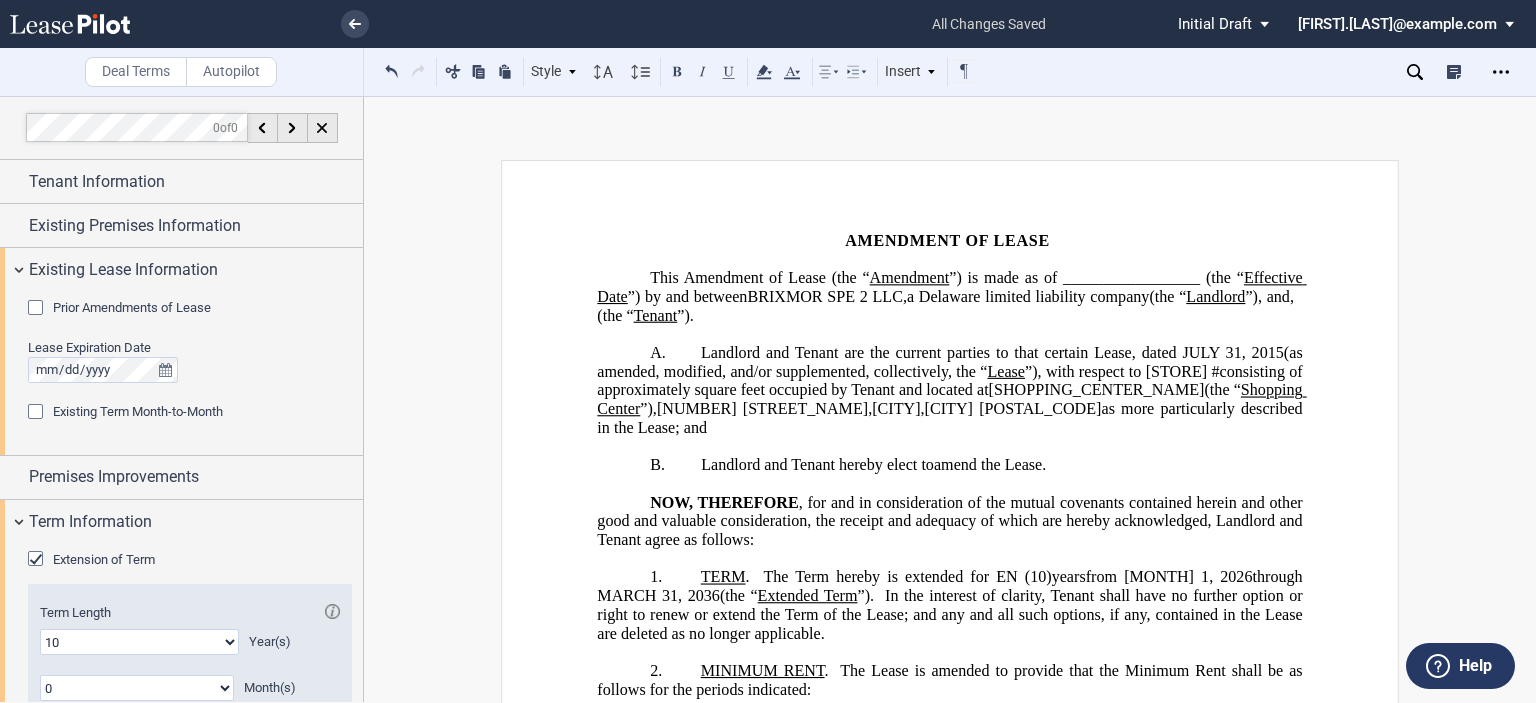 click at bounding box center [38, 310] 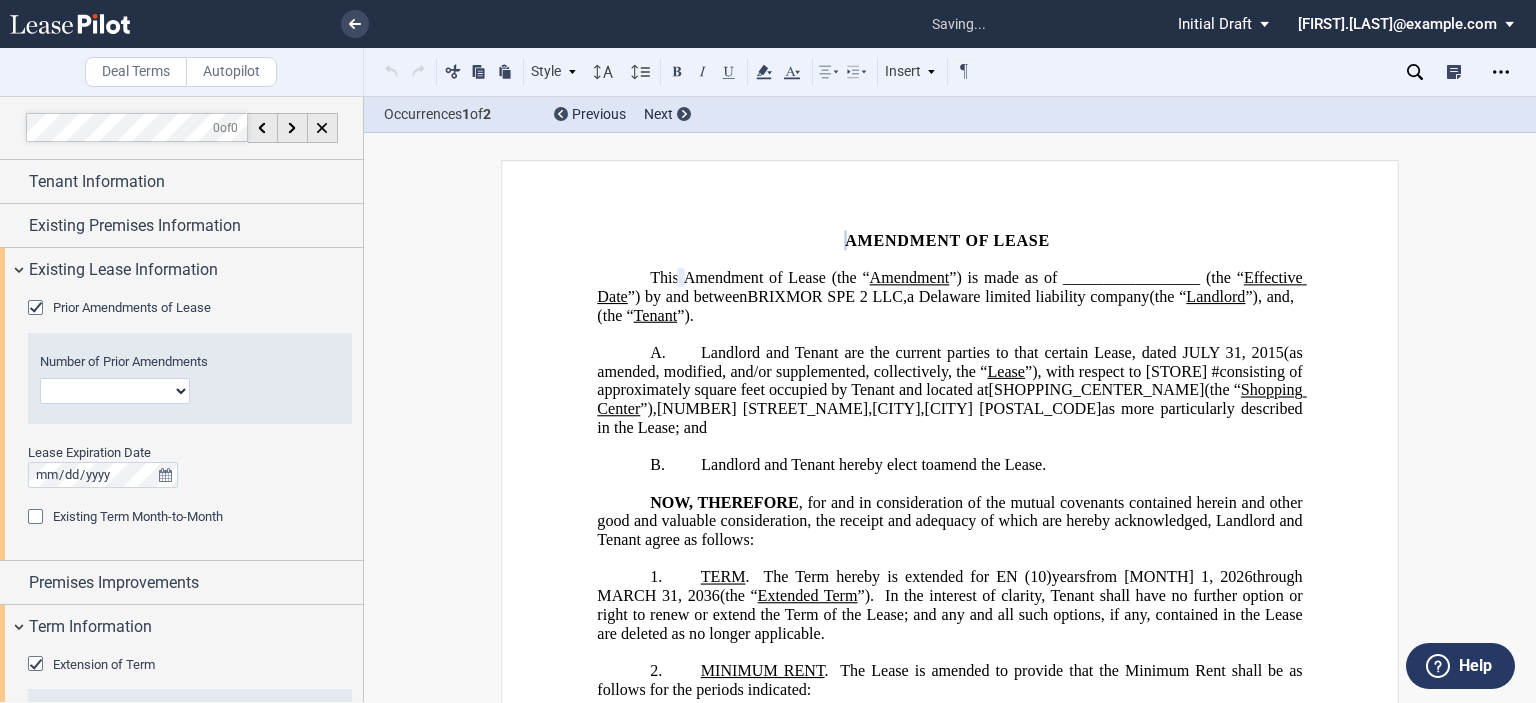 click on "1 2 3 4 5 6 7 8 9 10 11 12" 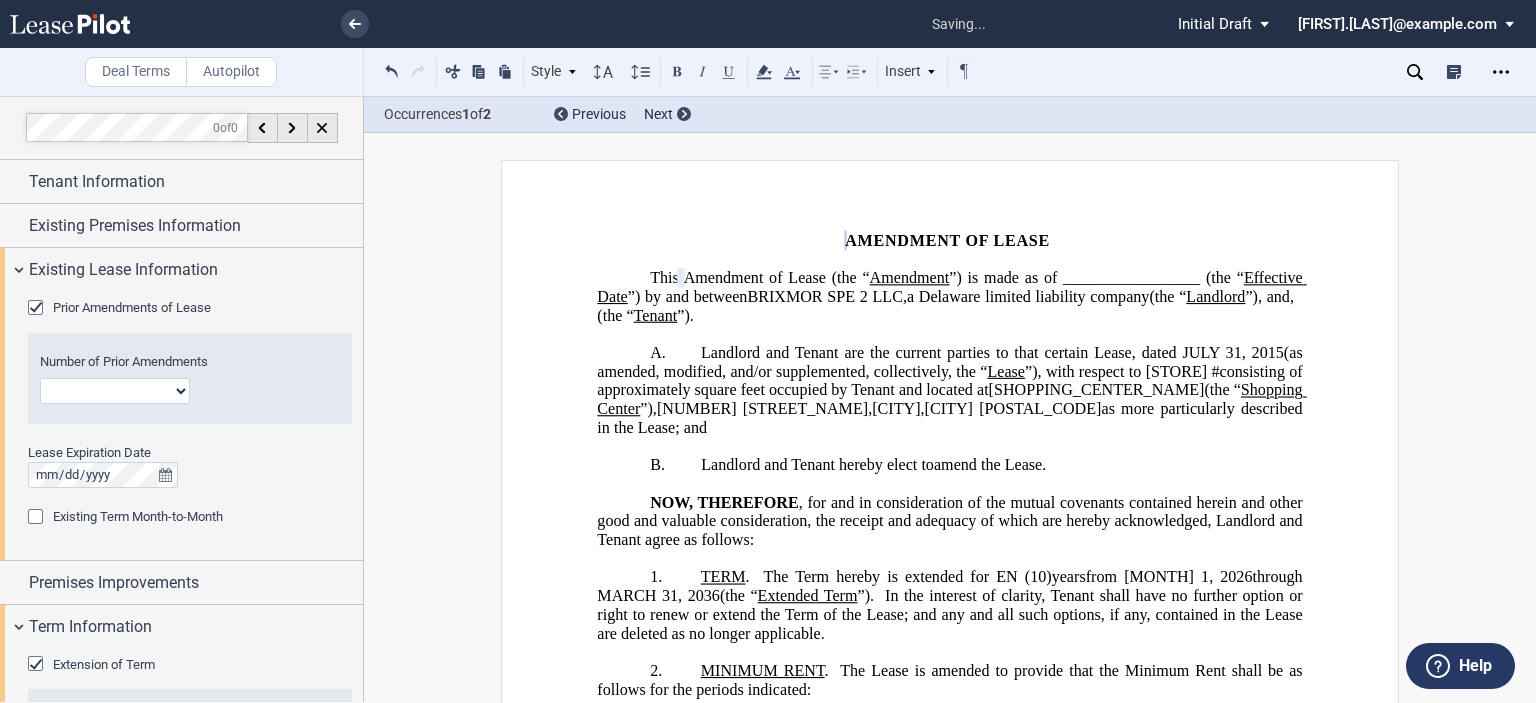 select on "number:2" 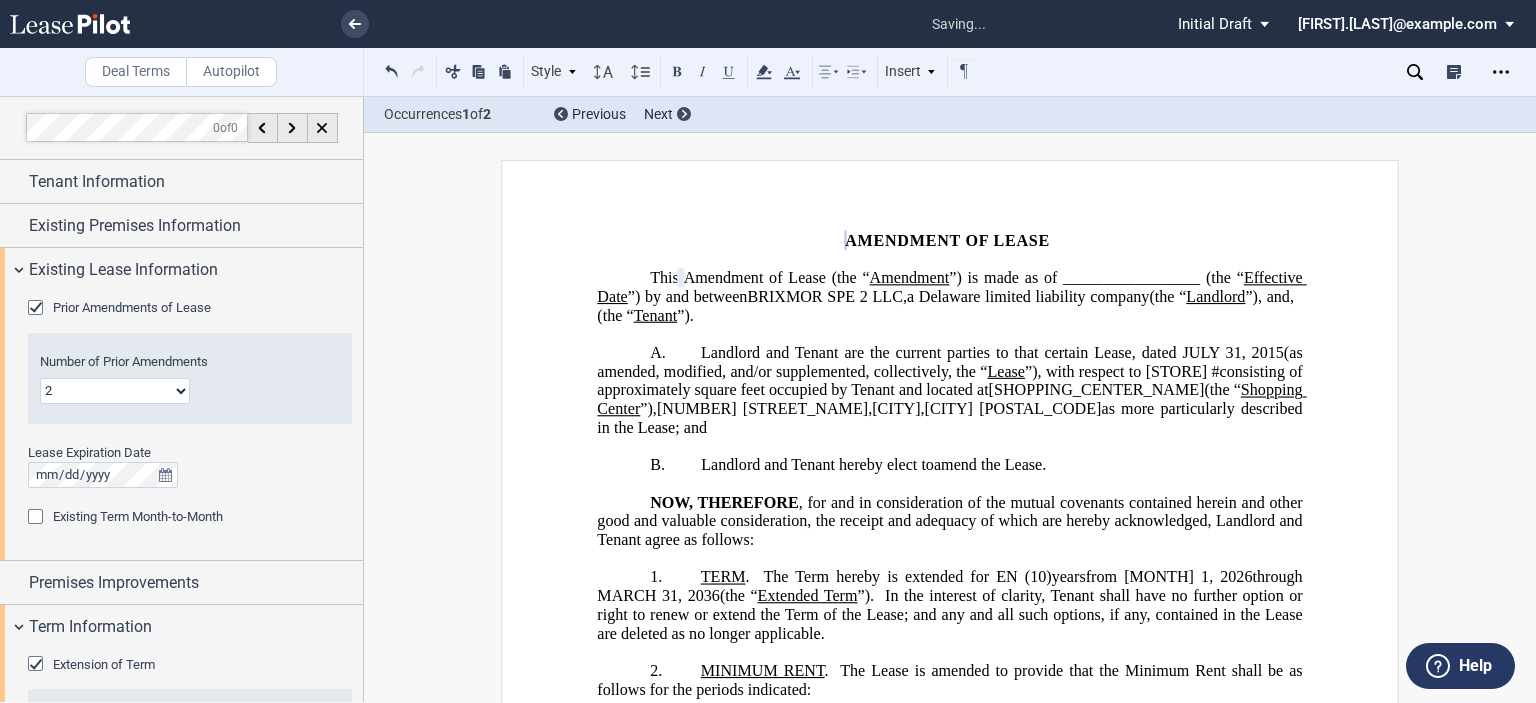 click on "1 2 3 4 5 6 7 8 9 10 11 12" 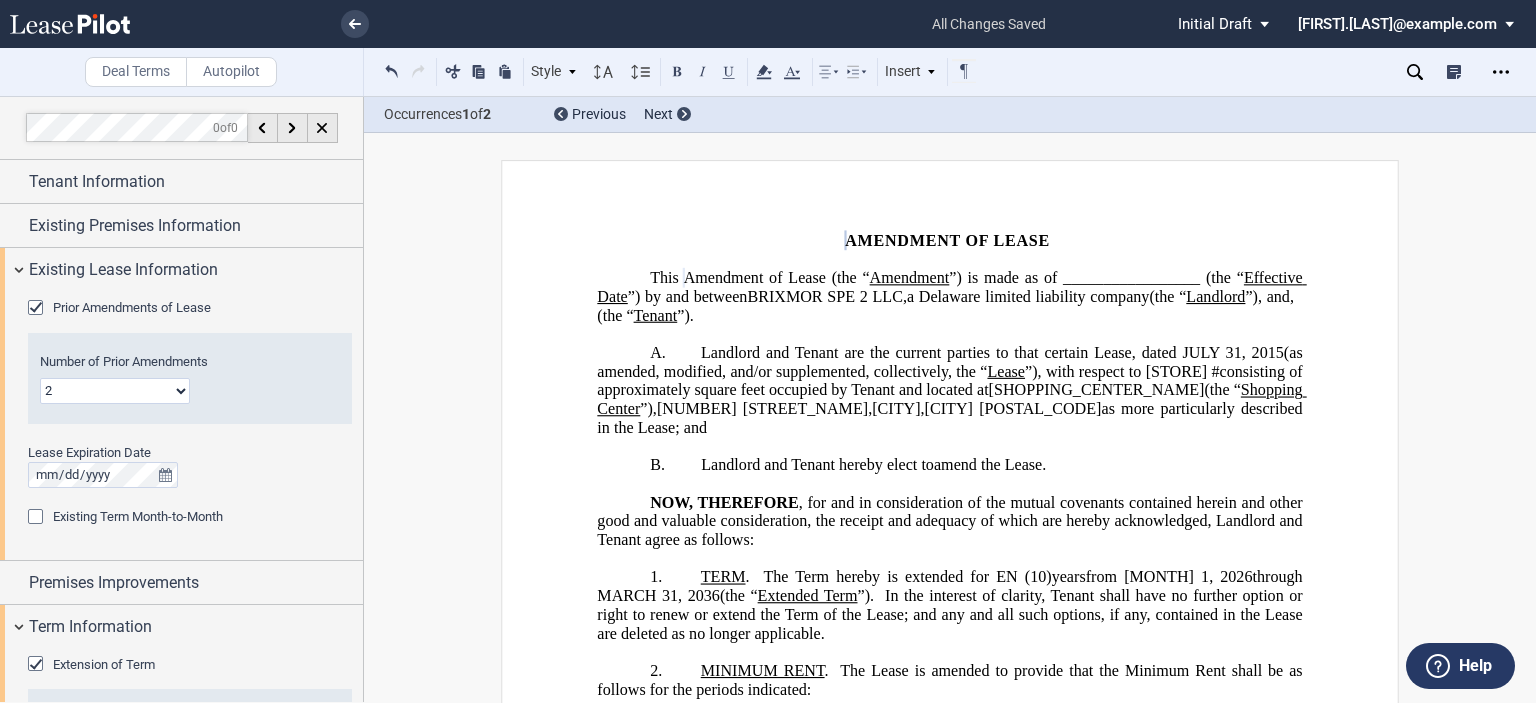scroll, scrollTop: 4, scrollLeft: 0, axis: vertical 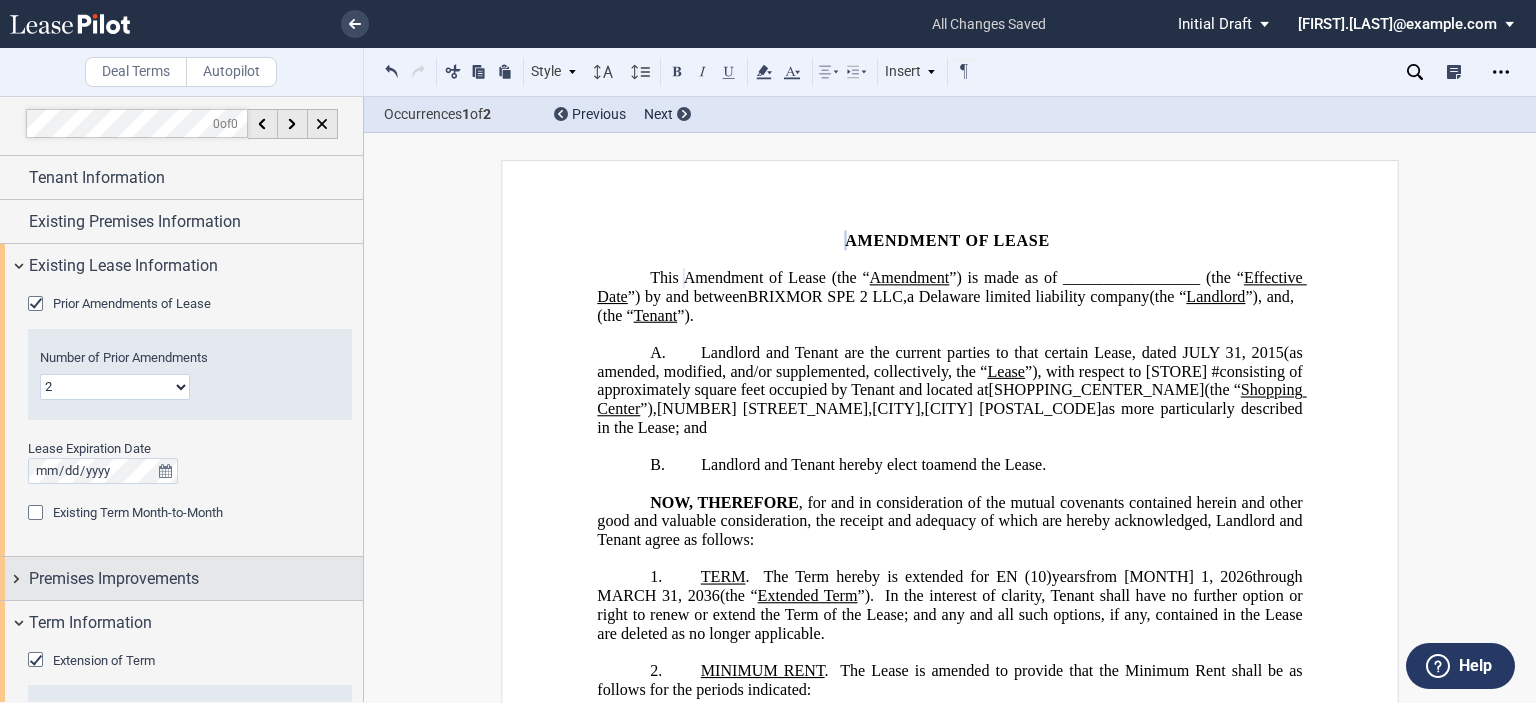 click on "Premises Improvements" at bounding box center [114, 579] 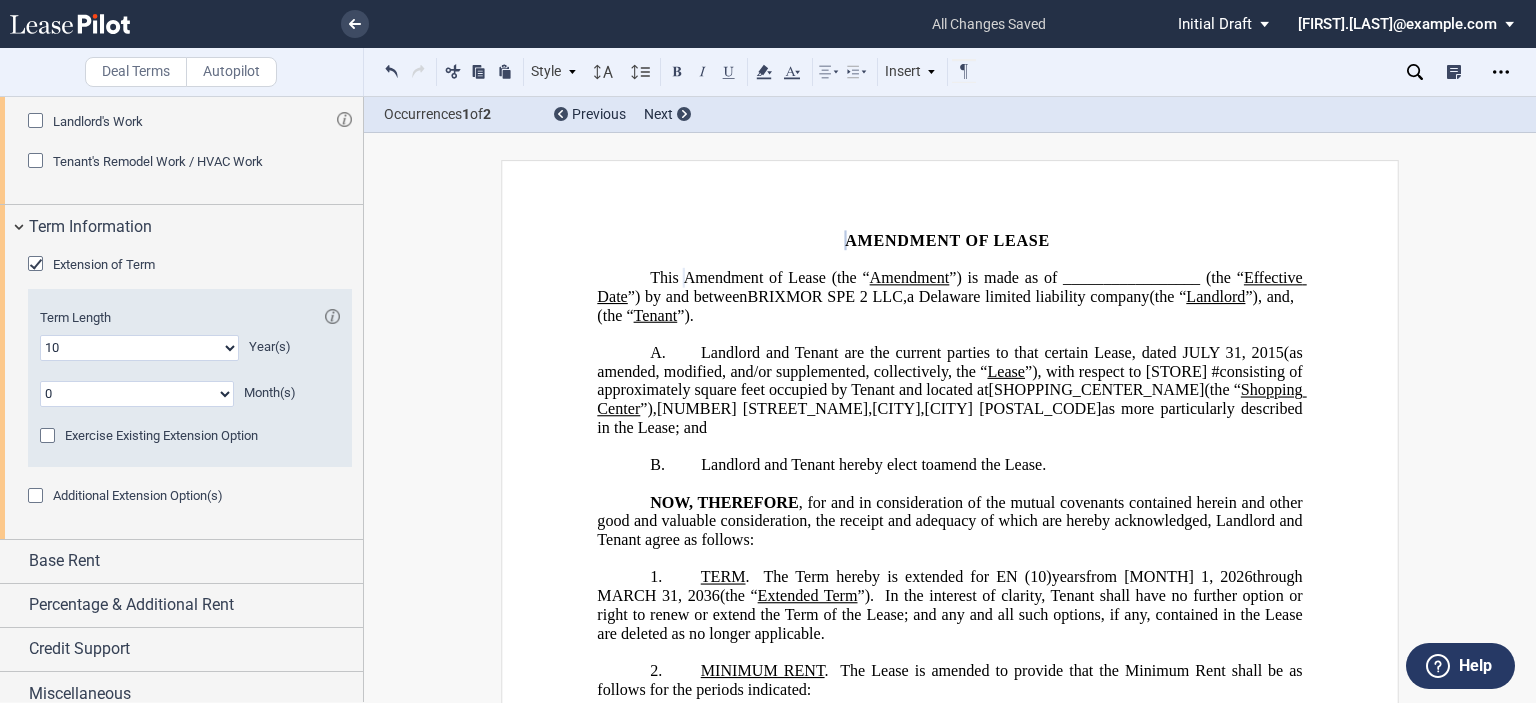 scroll, scrollTop: 511, scrollLeft: 0, axis: vertical 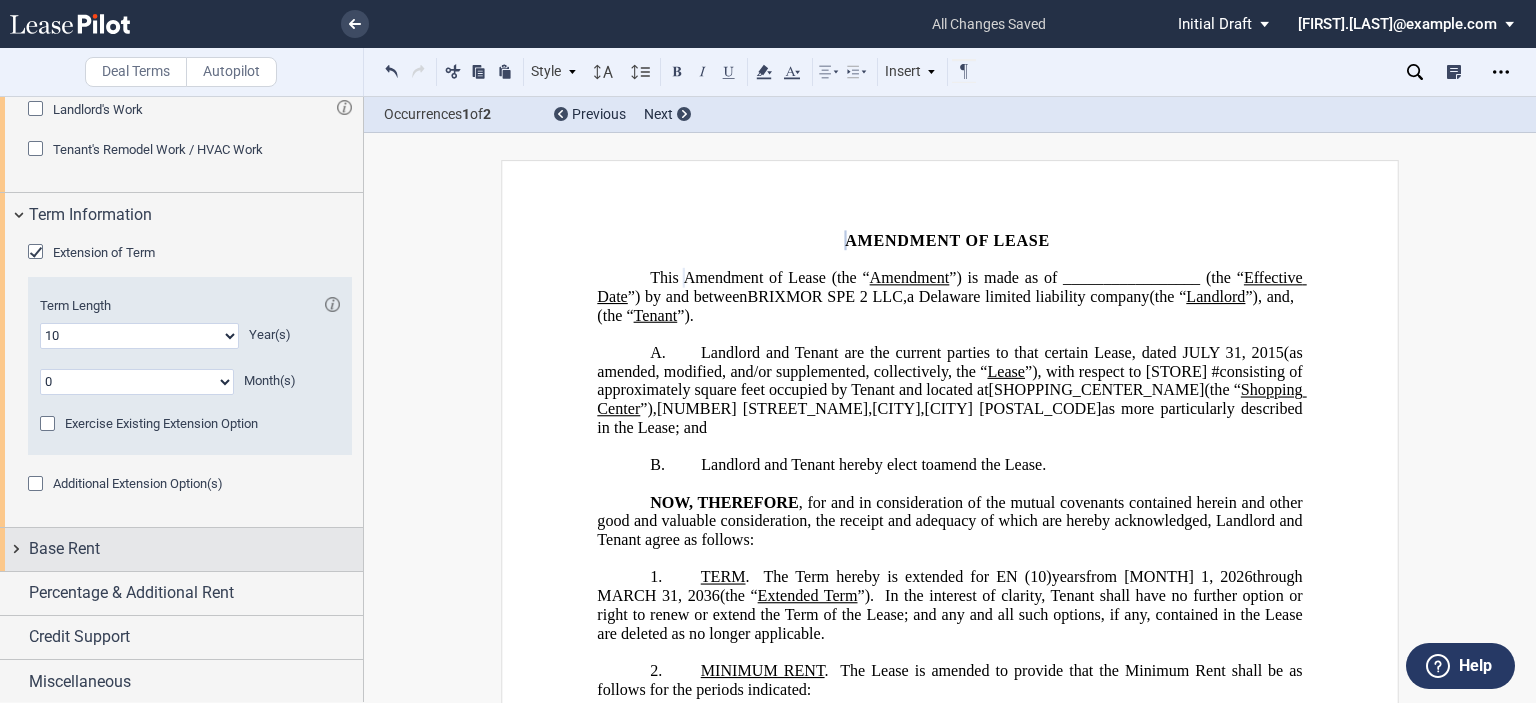 click on "Base Rent" at bounding box center [196, 549] 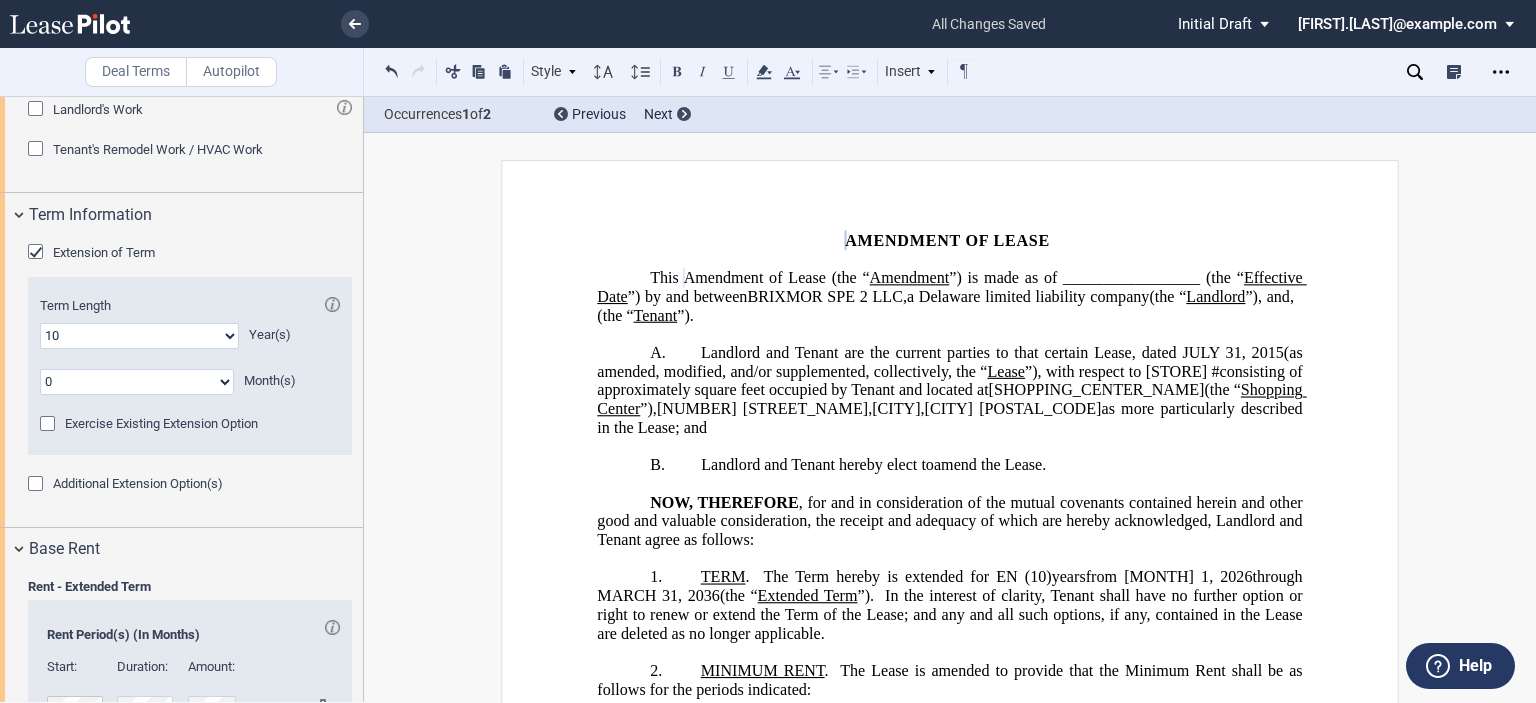 scroll, scrollTop: 1145, scrollLeft: 0, axis: vertical 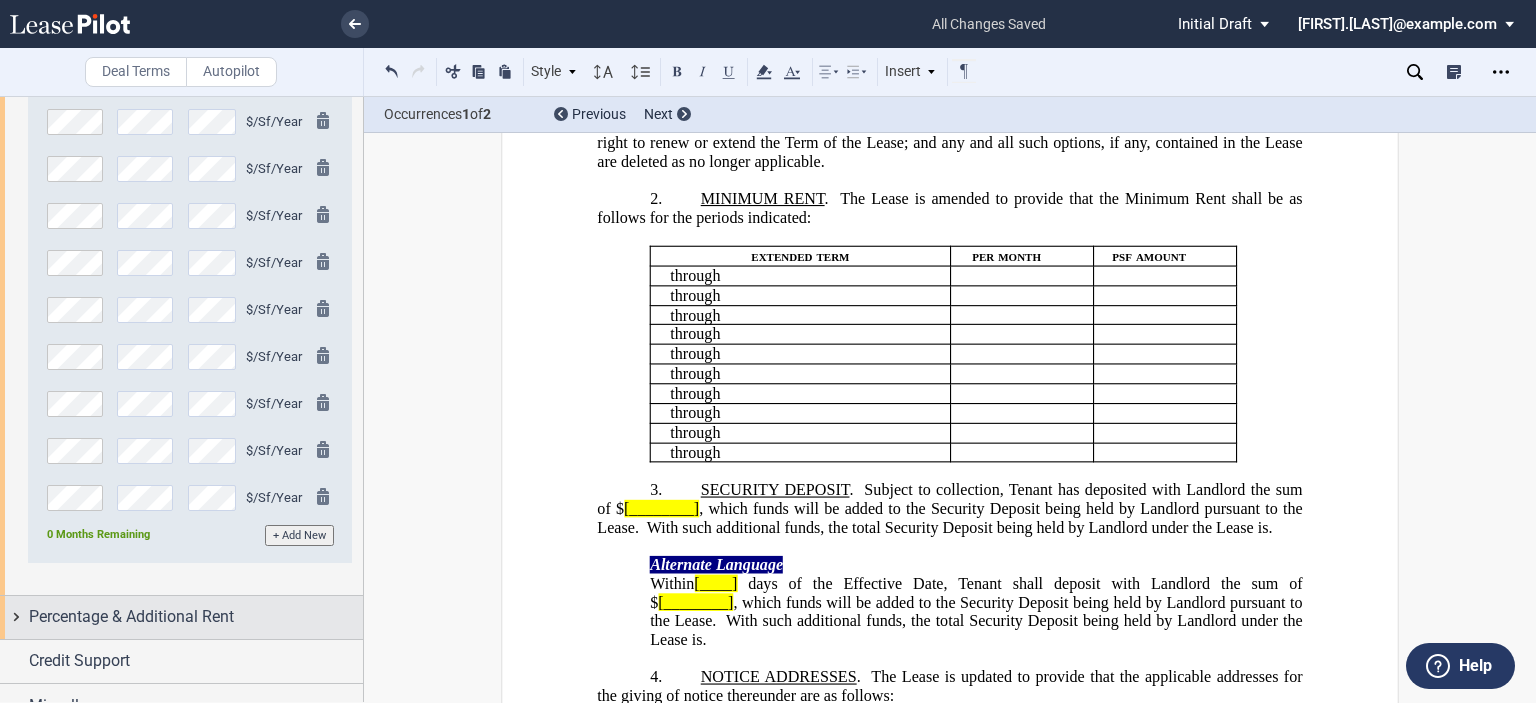 click on "Percentage & Additional Rent" at bounding box center (131, 617) 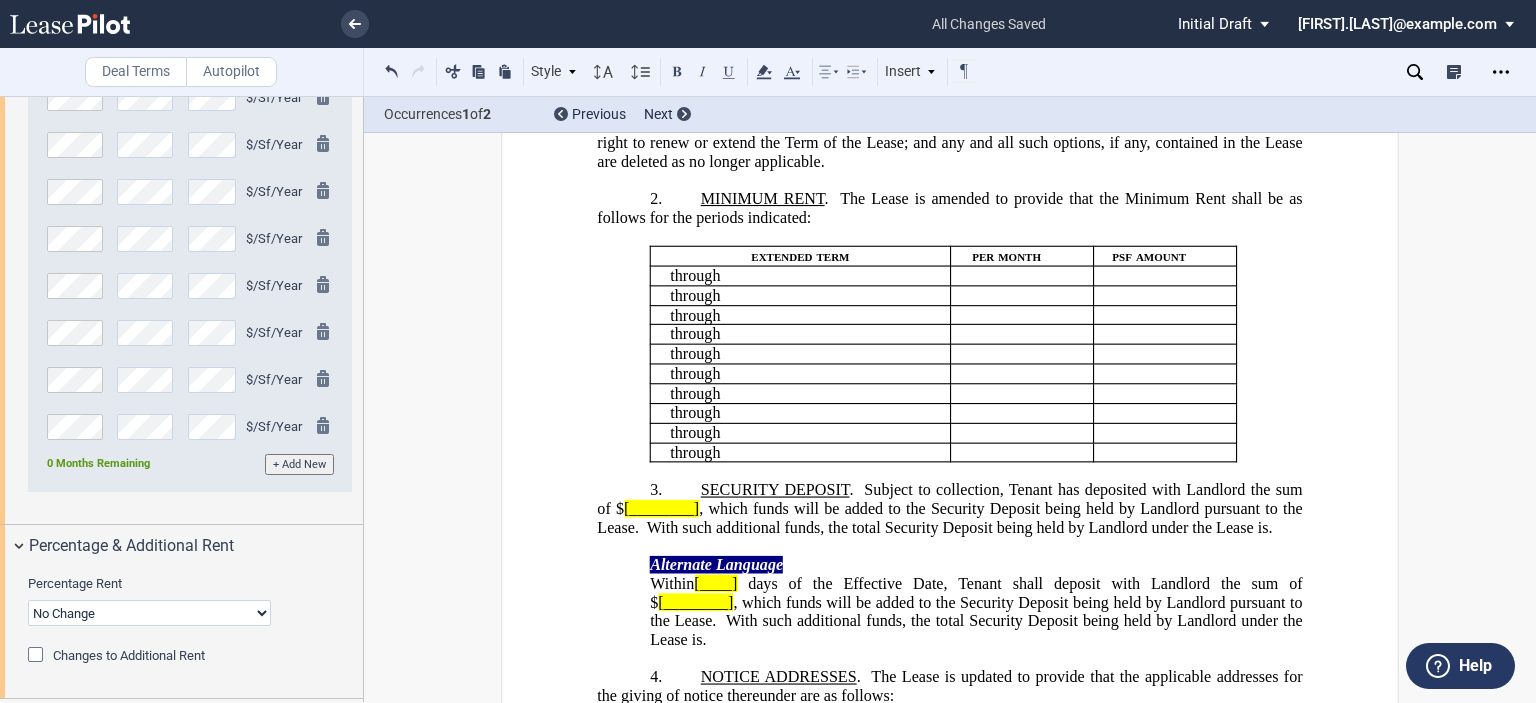 scroll, scrollTop: 1298, scrollLeft: 0, axis: vertical 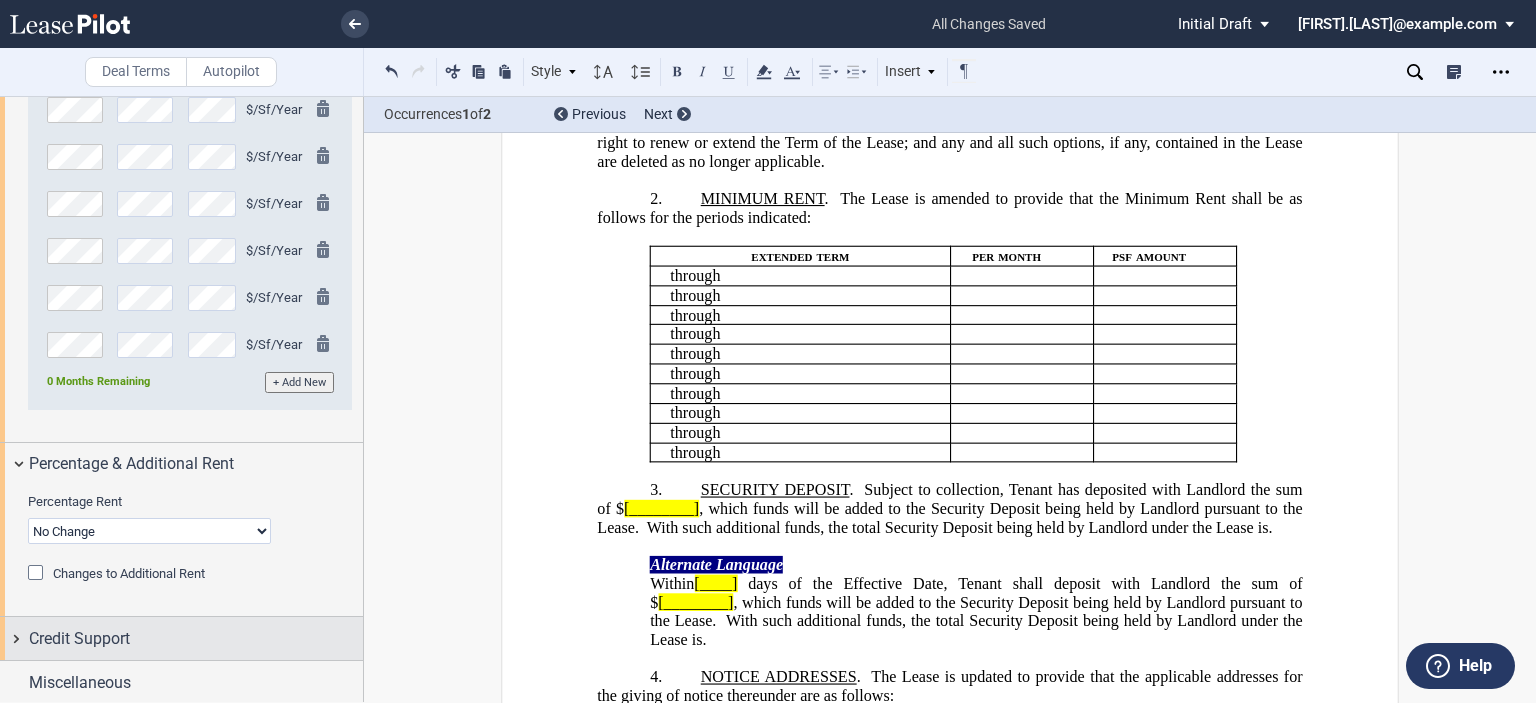 click on "Credit Support" at bounding box center (196, 639) 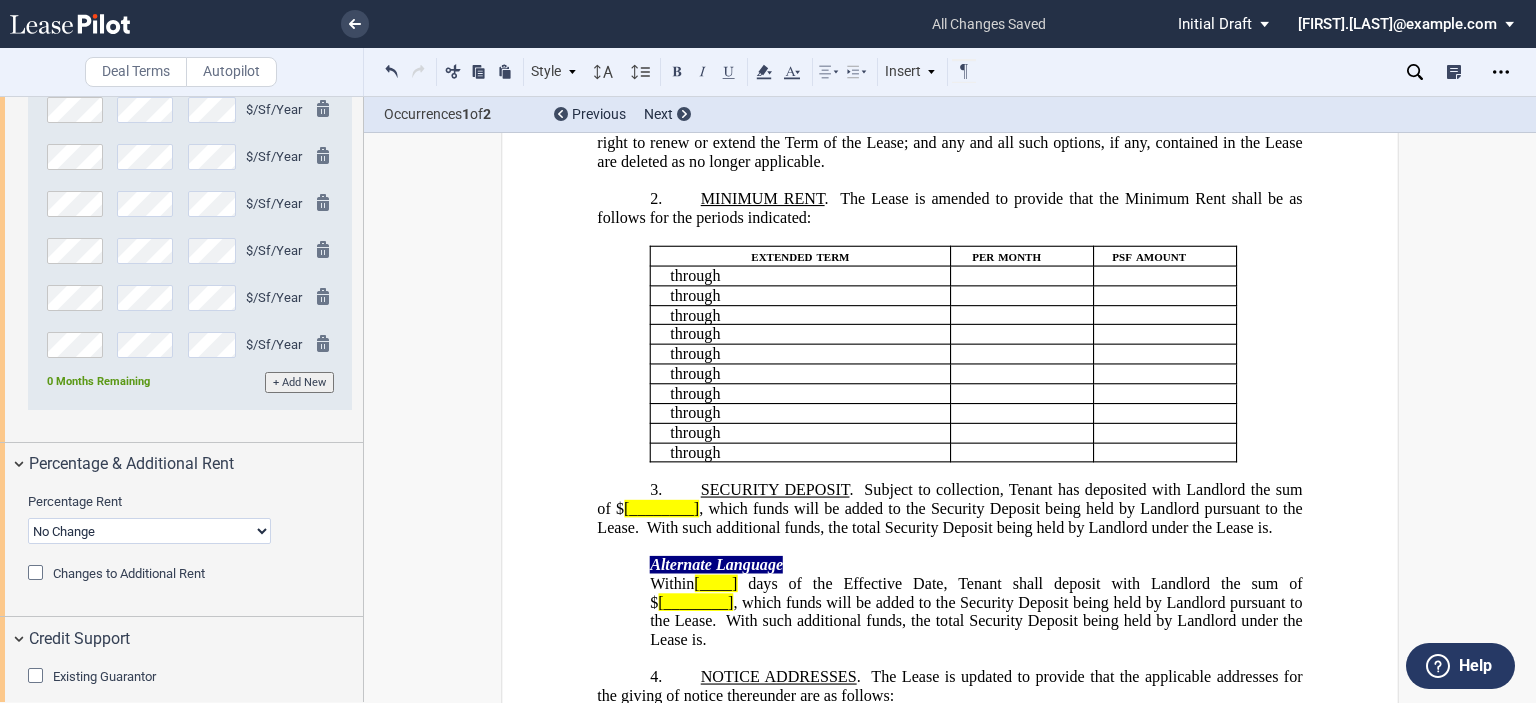 click 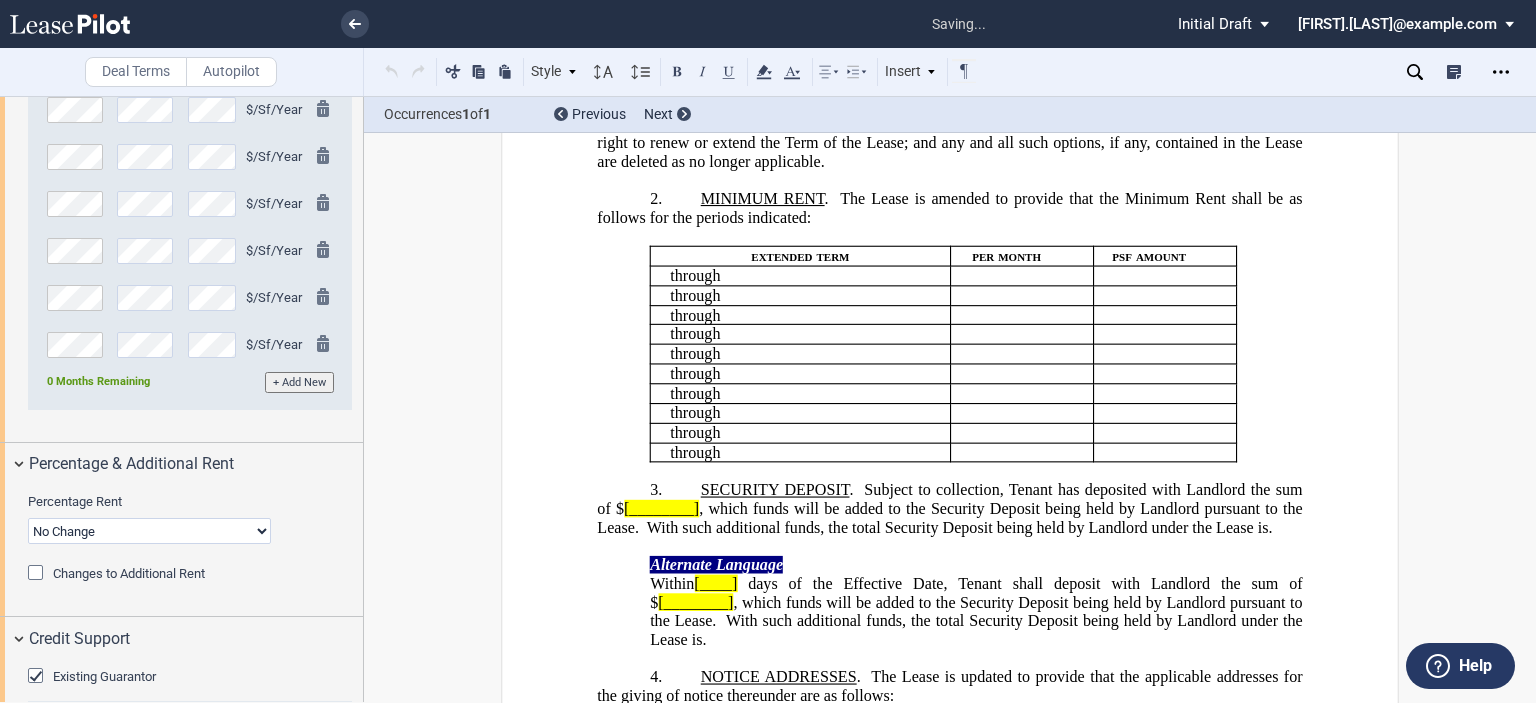 scroll, scrollTop: 2368, scrollLeft: 0, axis: vertical 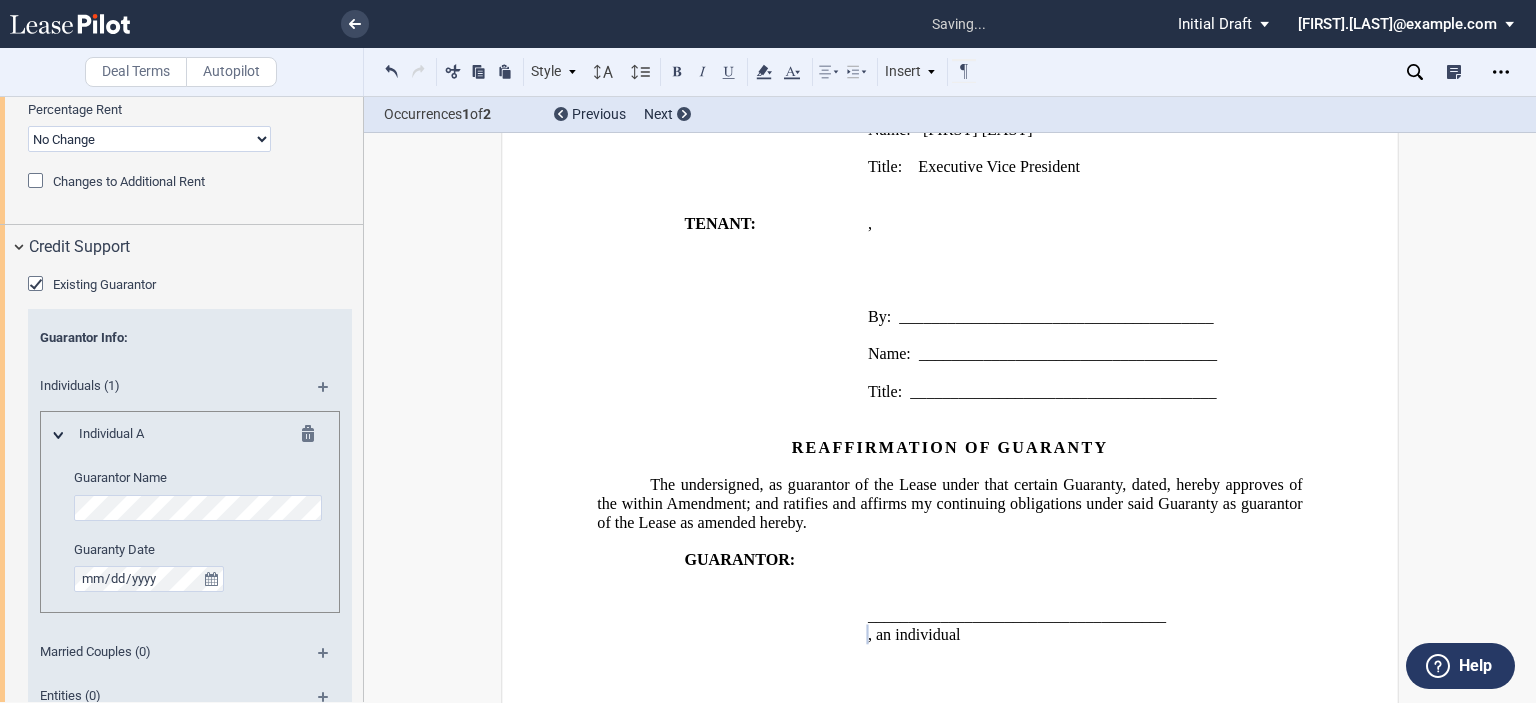click at bounding box center [331, 660] 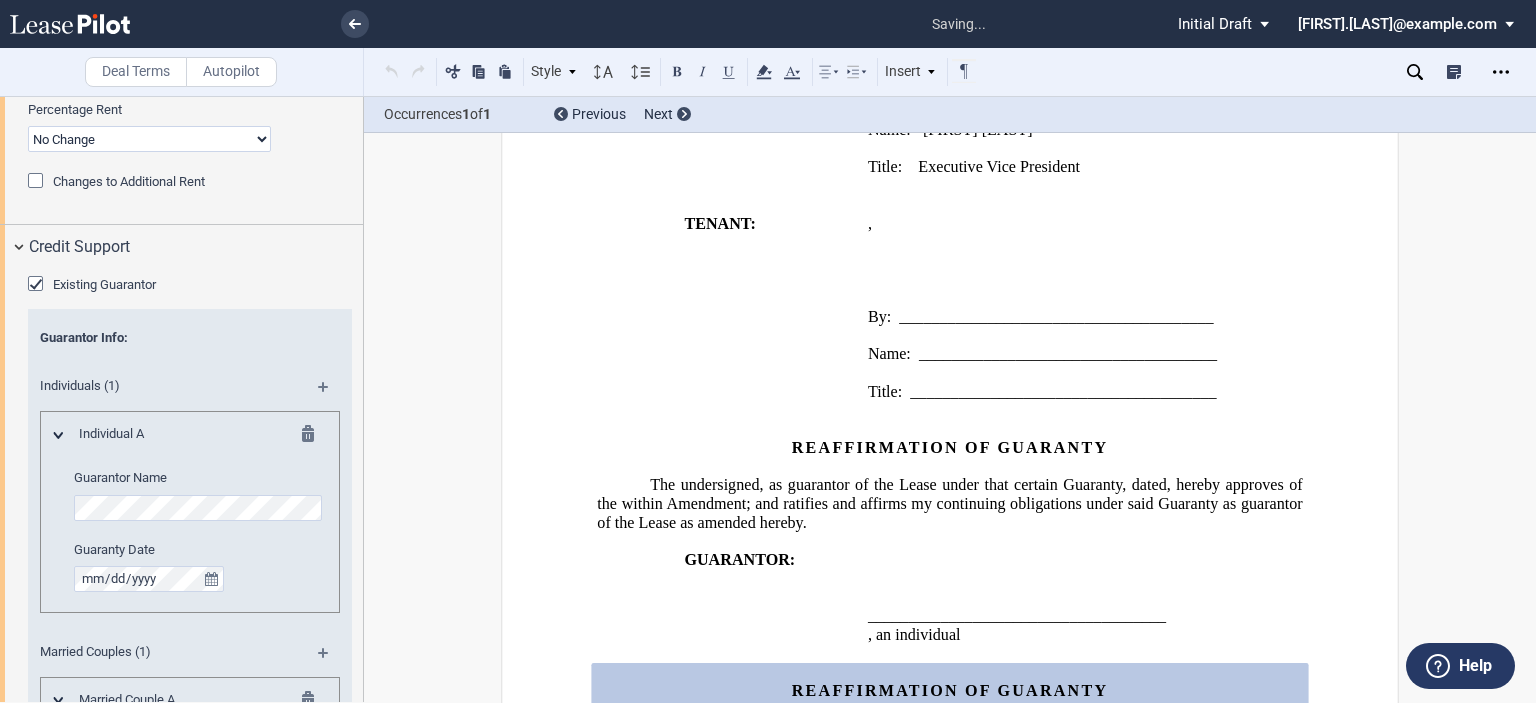 scroll, scrollTop: 2737, scrollLeft: 0, axis: vertical 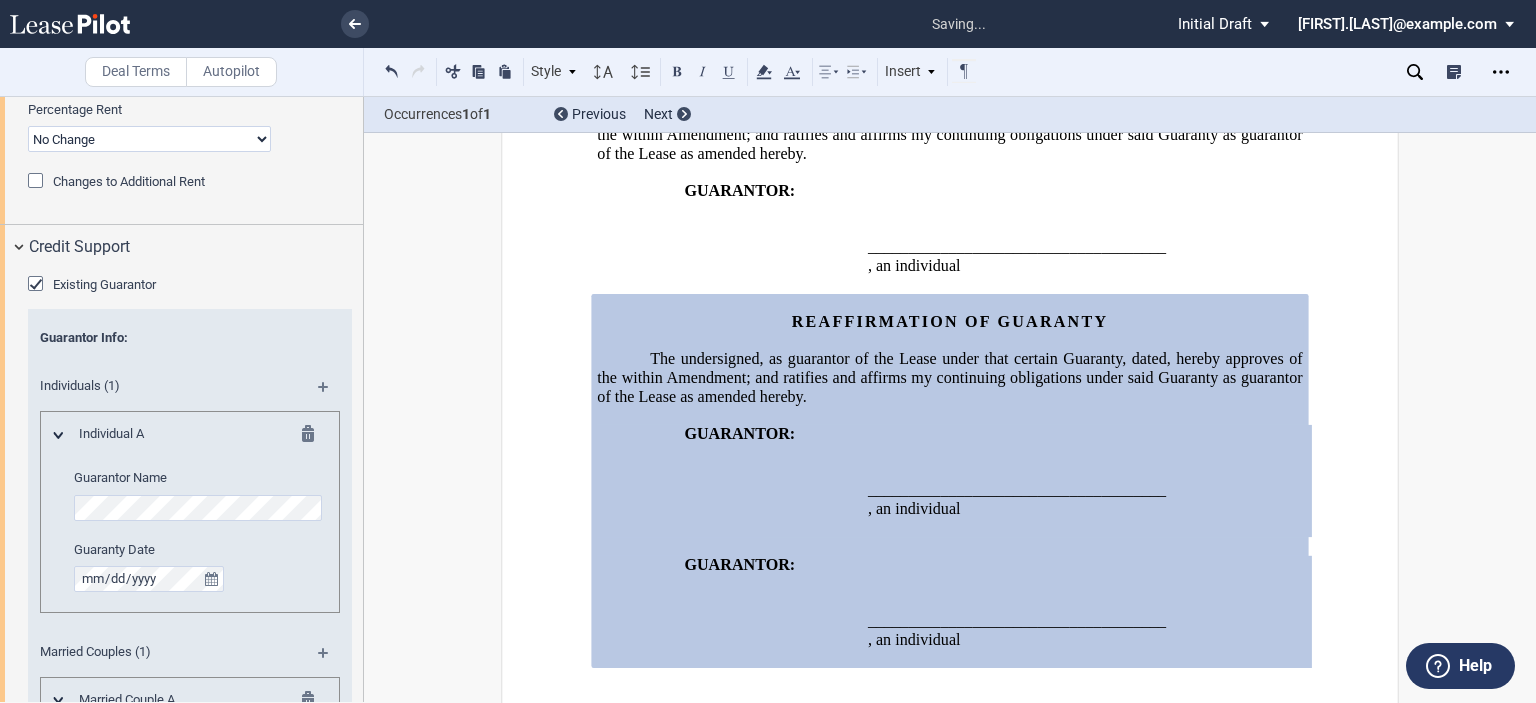 click at bounding box center (314, 437) 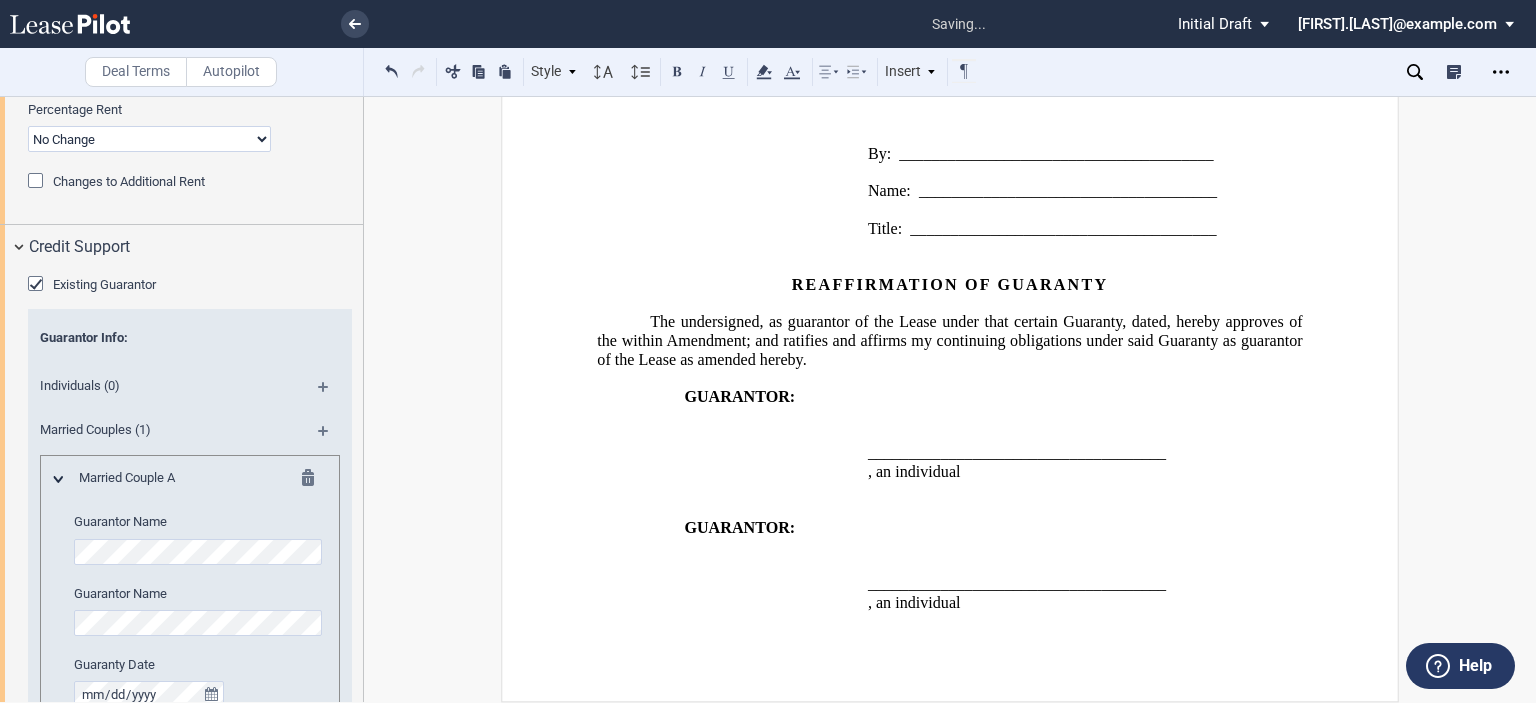 scroll, scrollTop: 2496, scrollLeft: 0, axis: vertical 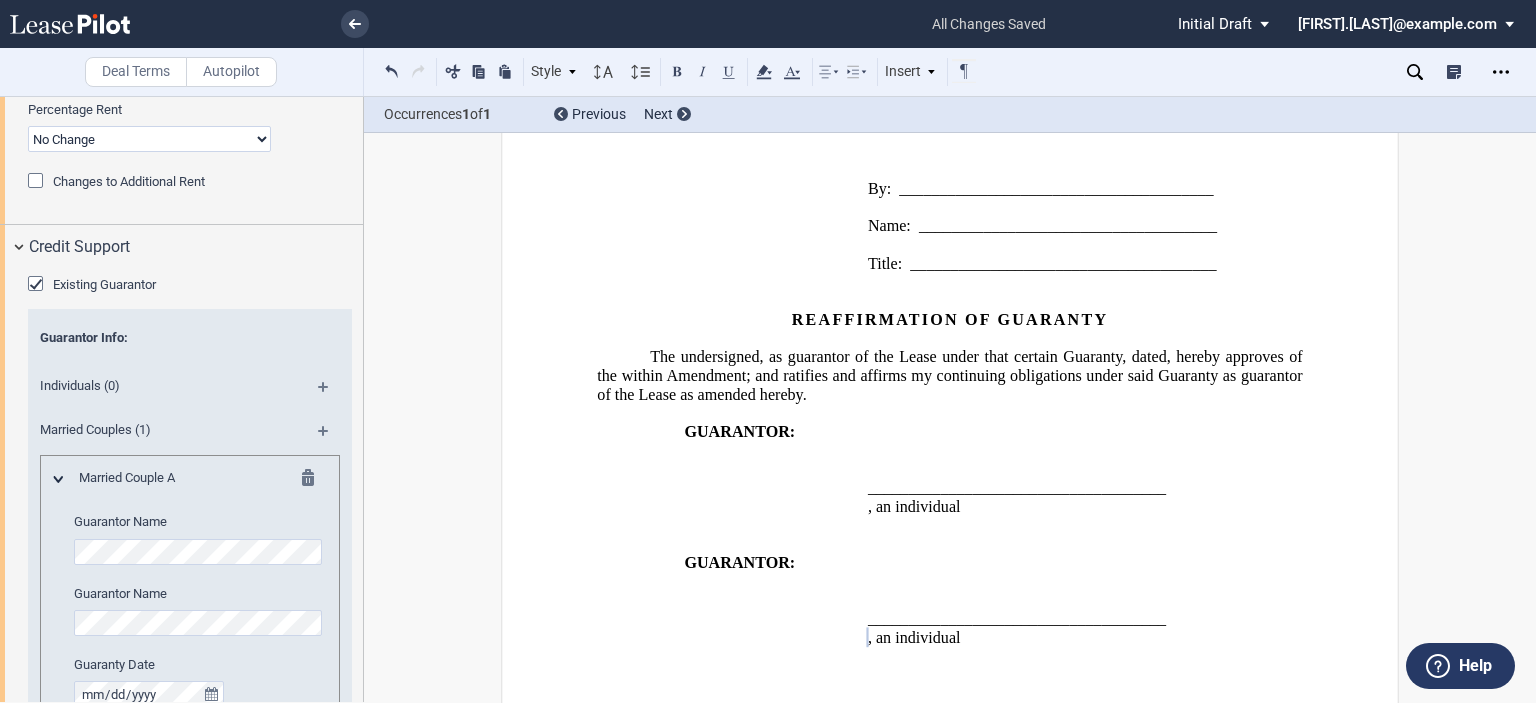 drag, startPoint x: 364, startPoint y: 559, endPoint x: 362, endPoint y: 606, distance: 47.042534 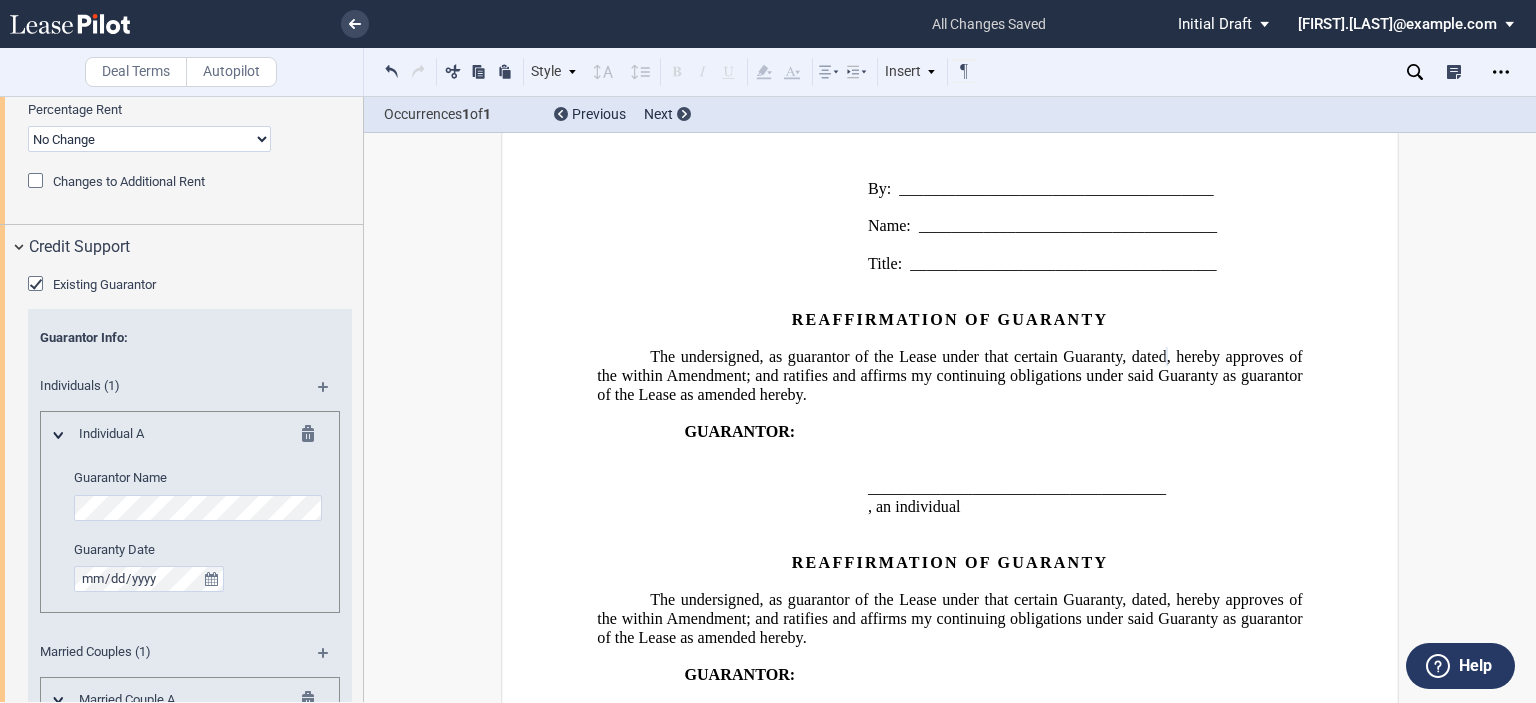 click at bounding box center (331, 394) 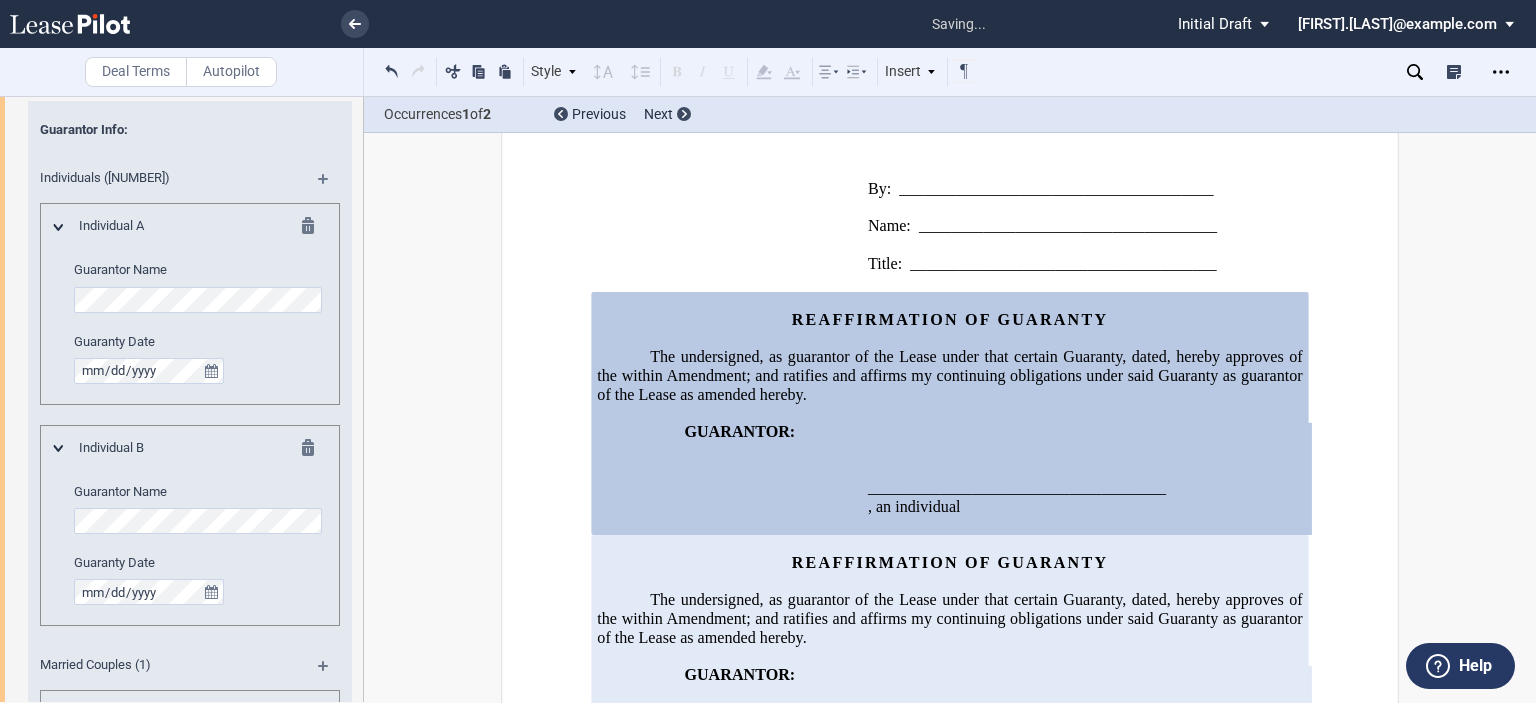 scroll, scrollTop: 1914, scrollLeft: 0, axis: vertical 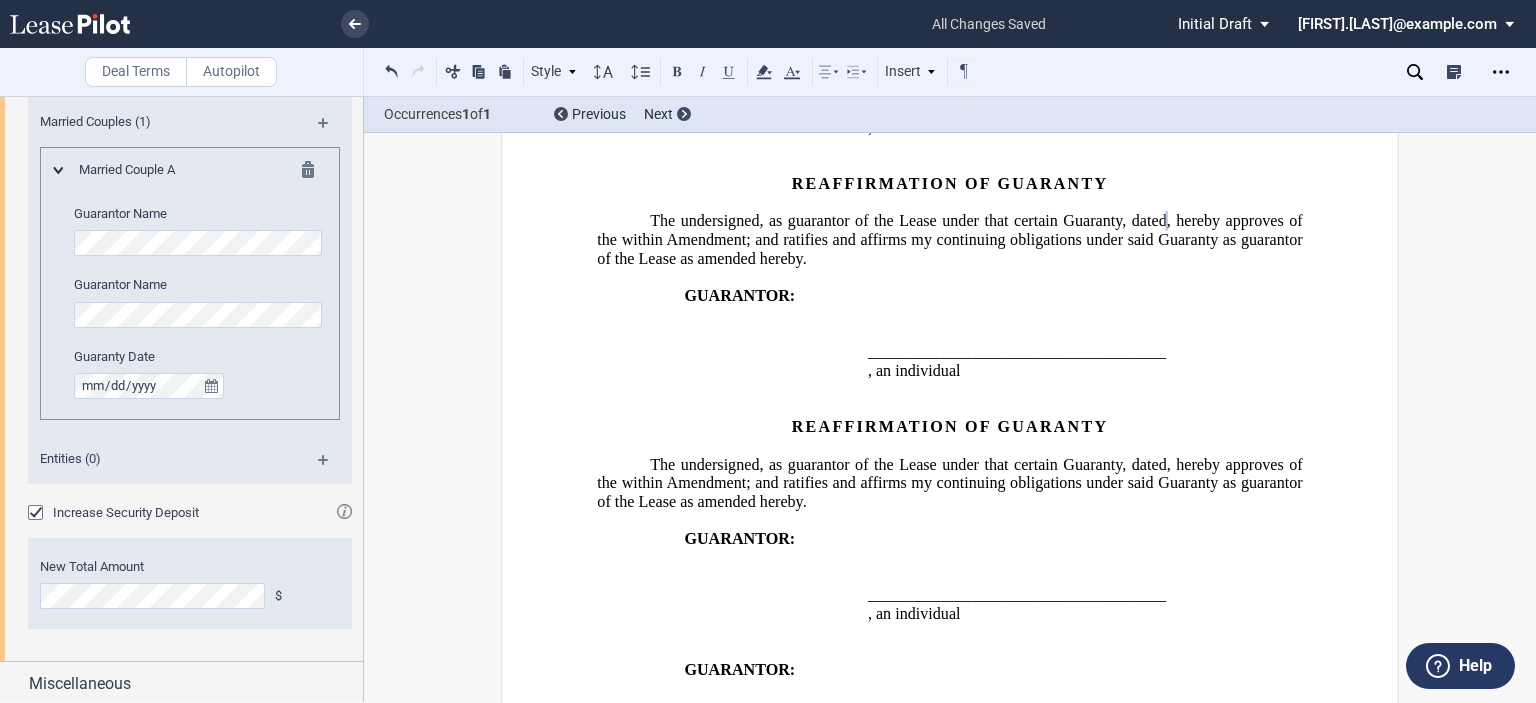 click on "ASSIGNMENT, ASSUMPTION, AND  ﻿ ﻿ ﻿ ﻿  AMENDMENT OF LEASE
﻿
This   ﻿ ﻿   ﻿ ﻿  Amendment of Lease (the “ Amendment ”) is made as of _________________ (the “ Effective Date ”) by and between  BRIXMOR SPE 2 LLC ,  a   Delaware   limited liability company  (the “ Landlord ”), and  ﻿ ﻿ ,   ﻿ ﻿   ﻿ ﻿   ﻿ ﻿  an individual  (the “ Tenant ”).
This Assignment, Assumption, and   ﻿ ﻿   ﻿ ﻿  Amendment of Lease (the “ Amendment ”) is made as of _________________ by and among  ﻿ ﻿ ,   ﻿ ﻿   ﻿ ﻿   ﻿ ﻿  an individual  (“ Assignor ”),  ﻿ ﻿ ,   ﻿ ﻿   ﻿ ﻿   ﻿ ﻿  an individual  (“ Assignee ” or “ Tenant ”), and  BRIXMOR SPE 2 LLC ,  a   Delaware   limited liability company  (“ Landlord ”).
﻿
!!SET_LEVEL_0!! !!ARTICLE_LEVEL_1!!
A. Lease   # ﻿ ﻿" at bounding box center (950, -1097) 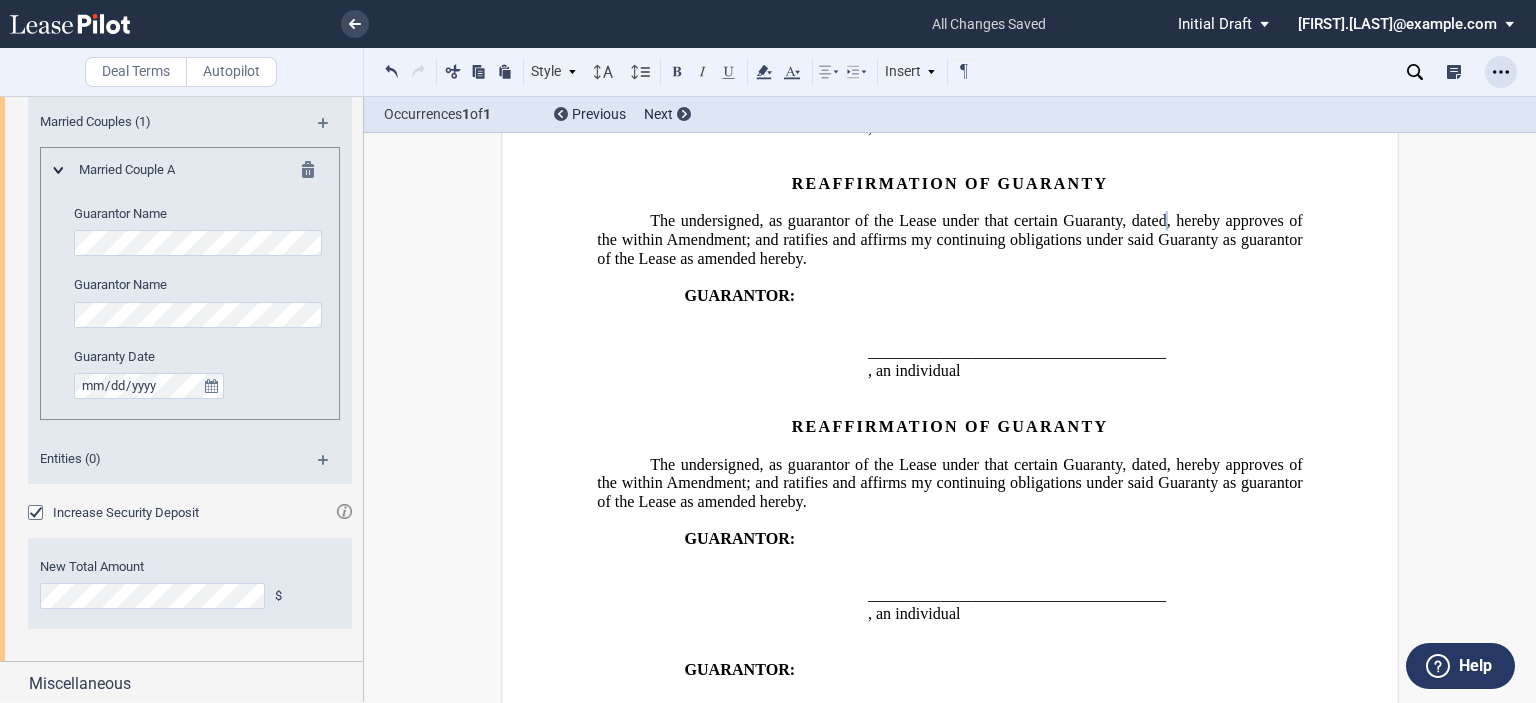 click 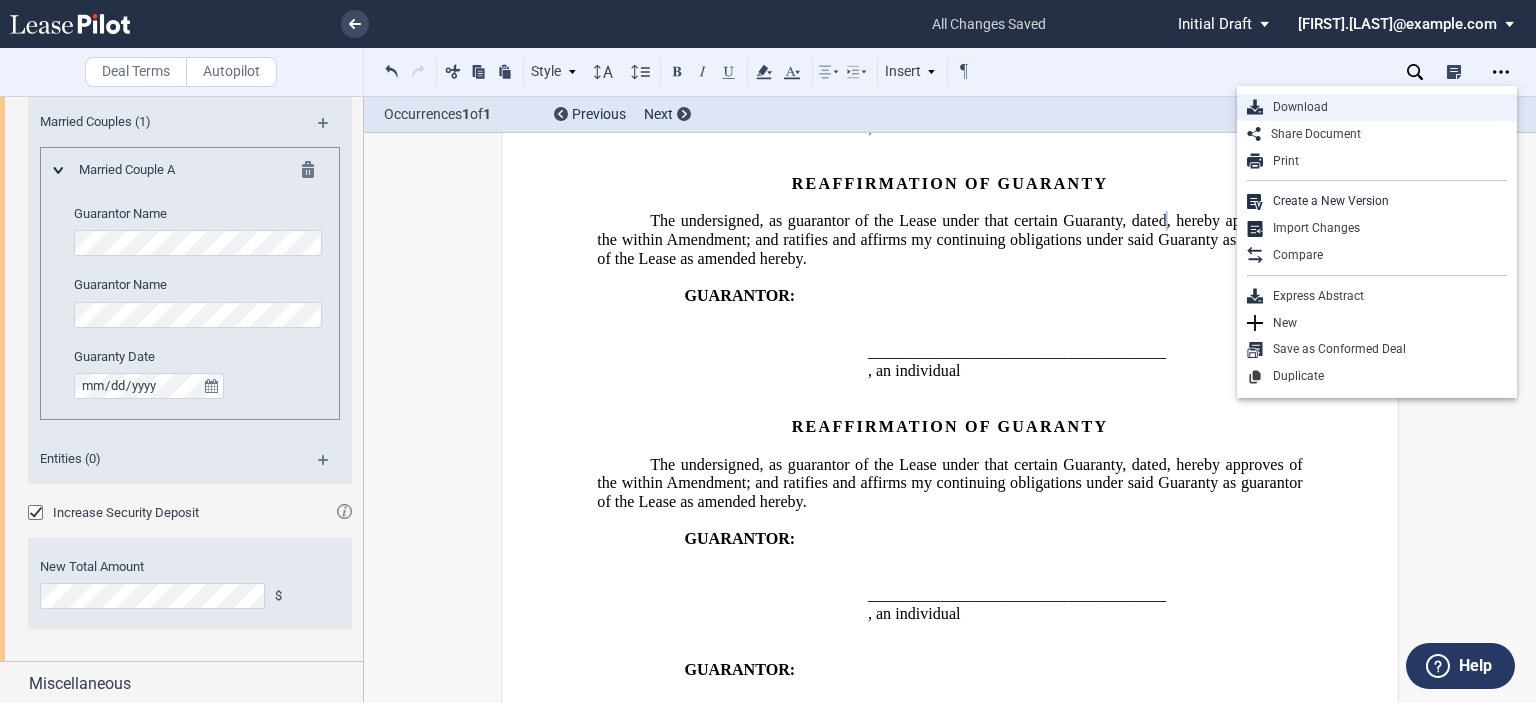 click on "Download" at bounding box center (1385, 107) 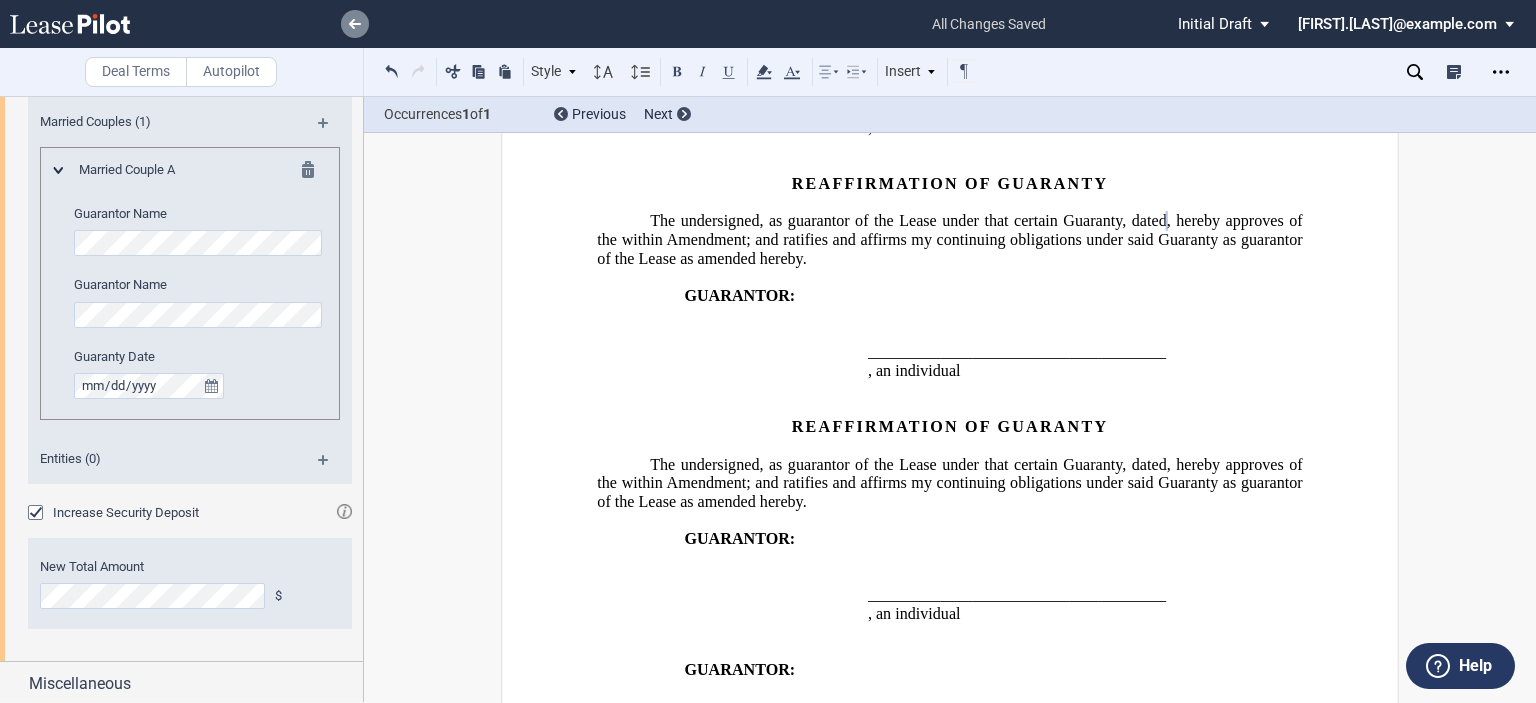 click at bounding box center [355, 24] 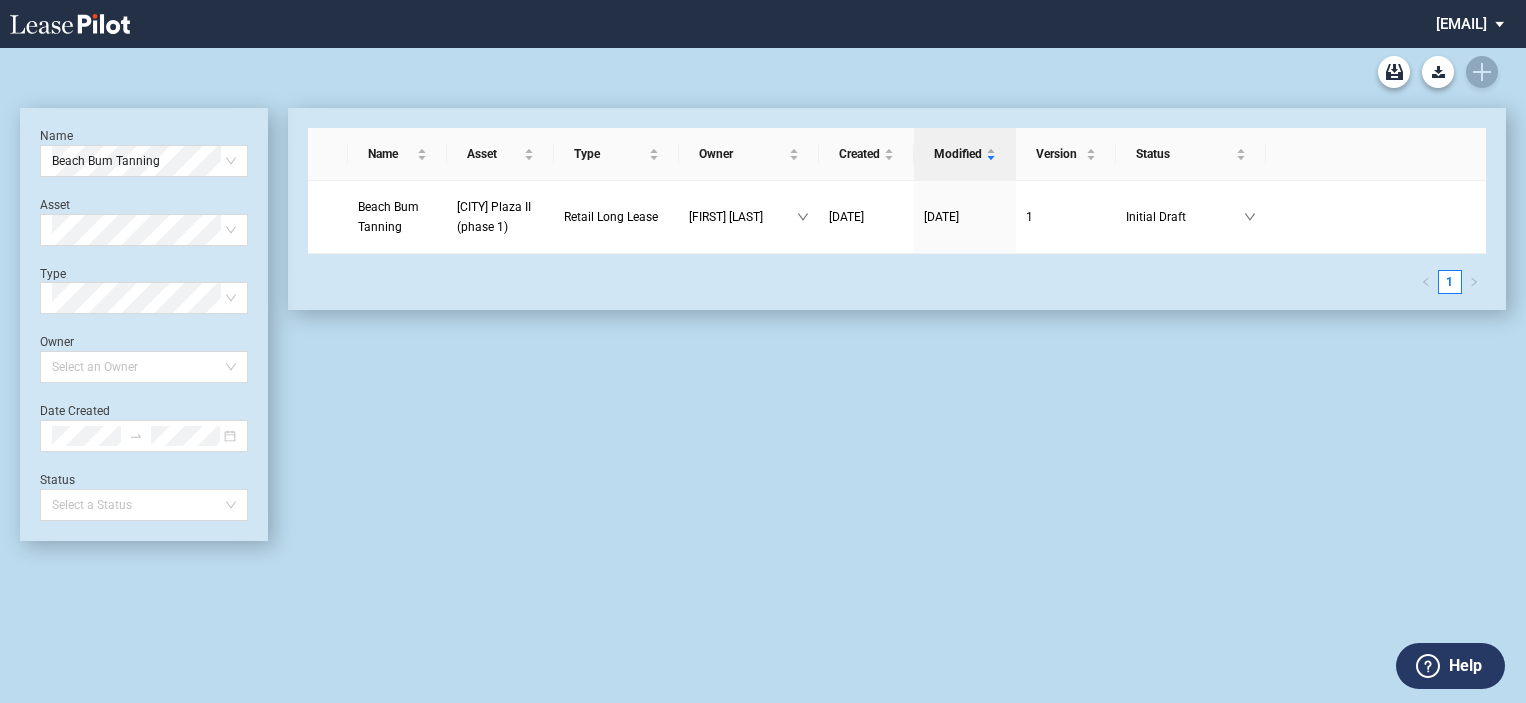 scroll, scrollTop: 0, scrollLeft: 0, axis: both 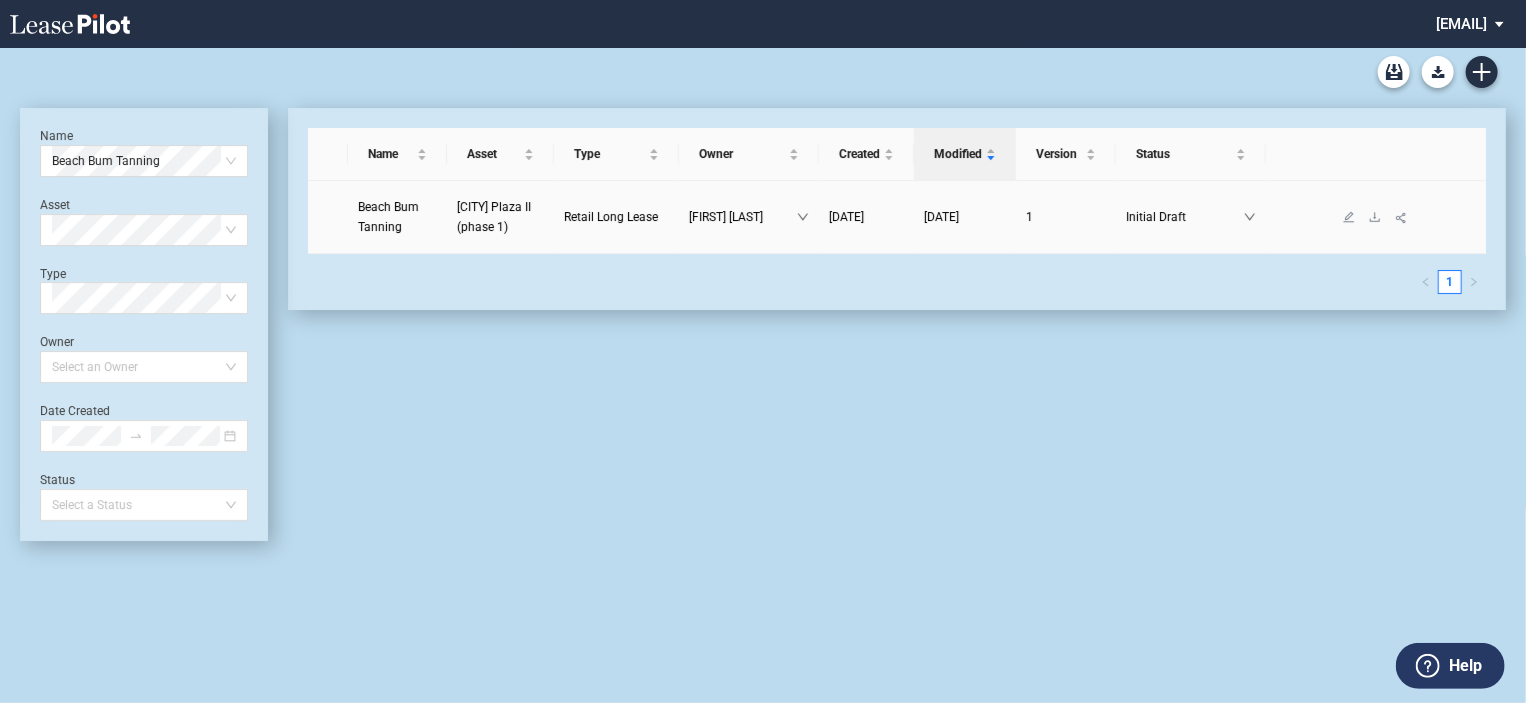 click on "Beach Bum Tanning" at bounding box center [398, 217] 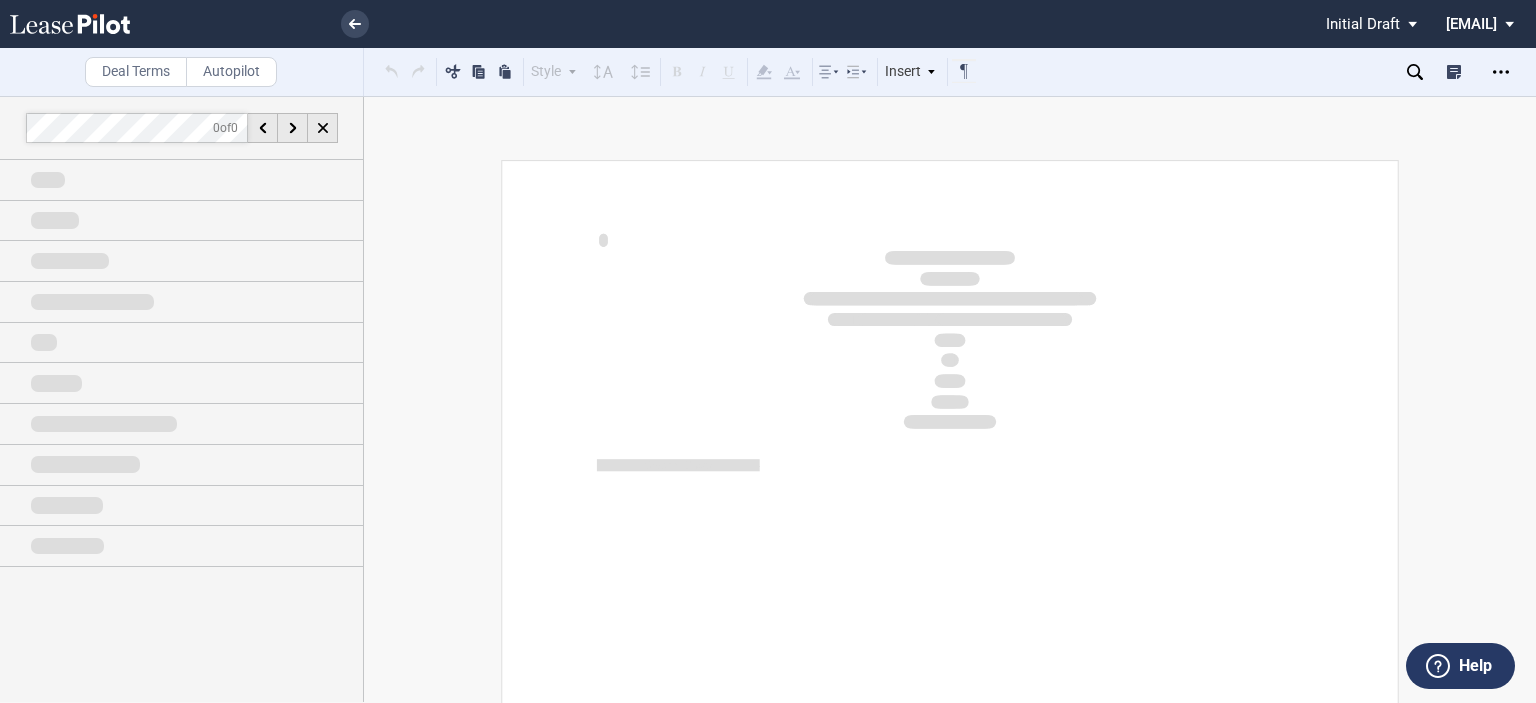 scroll, scrollTop: 0, scrollLeft: 0, axis: both 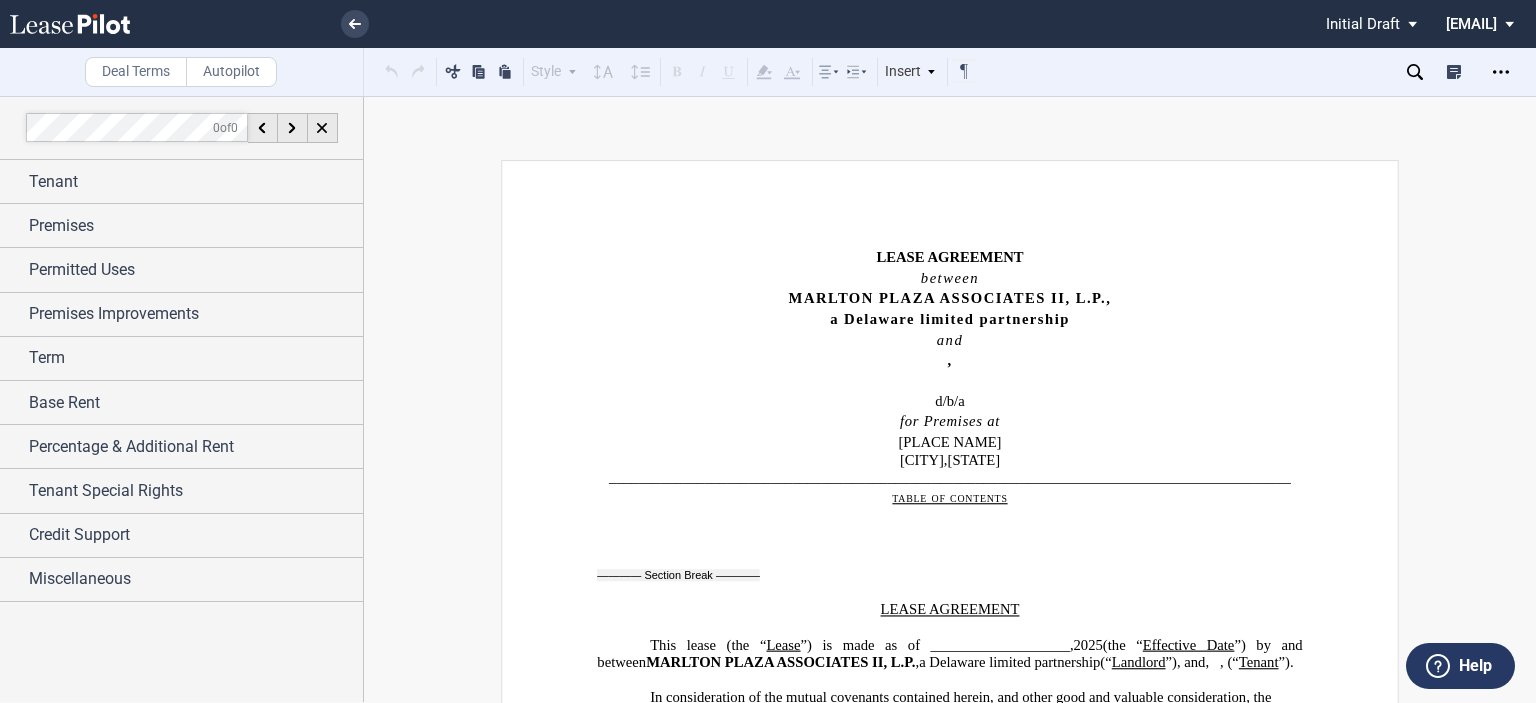click on "Deal Terms
Autopilot
Style
Normal
8pt
9pt
10pt
10.5pt
11pt
12pt
14pt
16pt
Normal
1
1.15
1.5
2
3
No Color
Automatic
Align Left
Center
Align Right
Justify
Paragraph
Insert
List
Select
list outline
you would like to define
ARTICLE_OUTLINE
ARTICLE I Section 1.1 (a) Subsection 1 (i) Subsection 2 (i) Subsection 3 (1) Subsection 4 Normal
Normal" at bounding box center (768, 399) 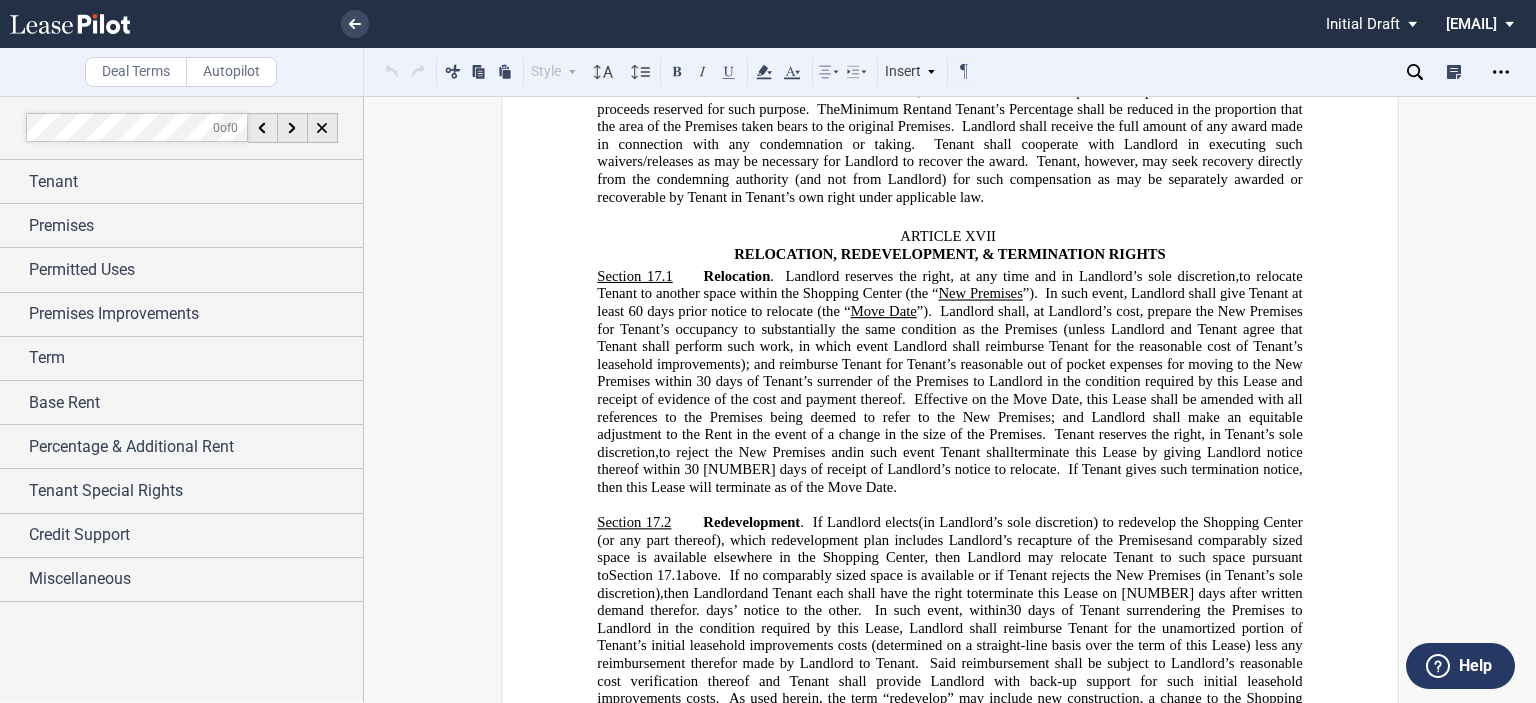 scroll, scrollTop: 17663, scrollLeft: 0, axis: vertical 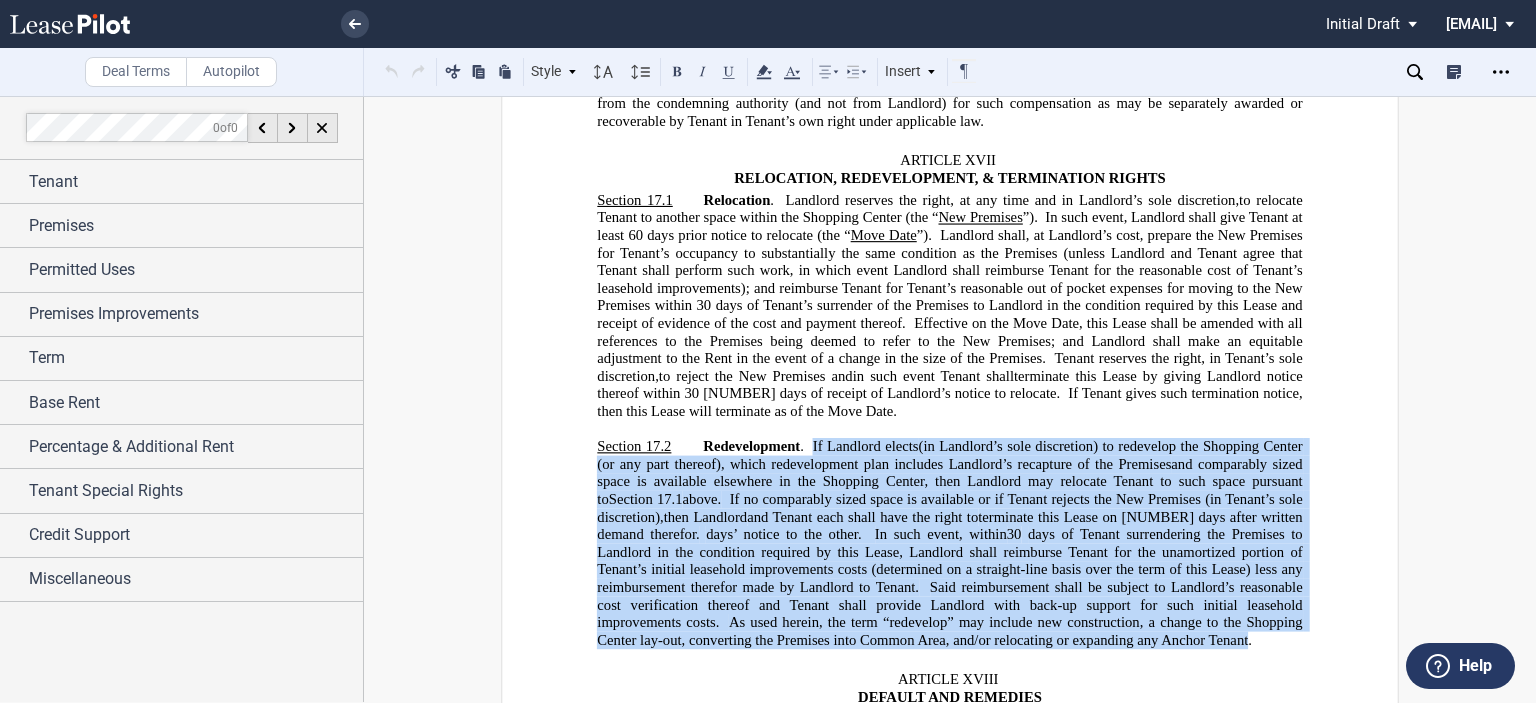 drag, startPoint x: 888, startPoint y: 509, endPoint x: 807, endPoint y: 324, distance: 201.95544 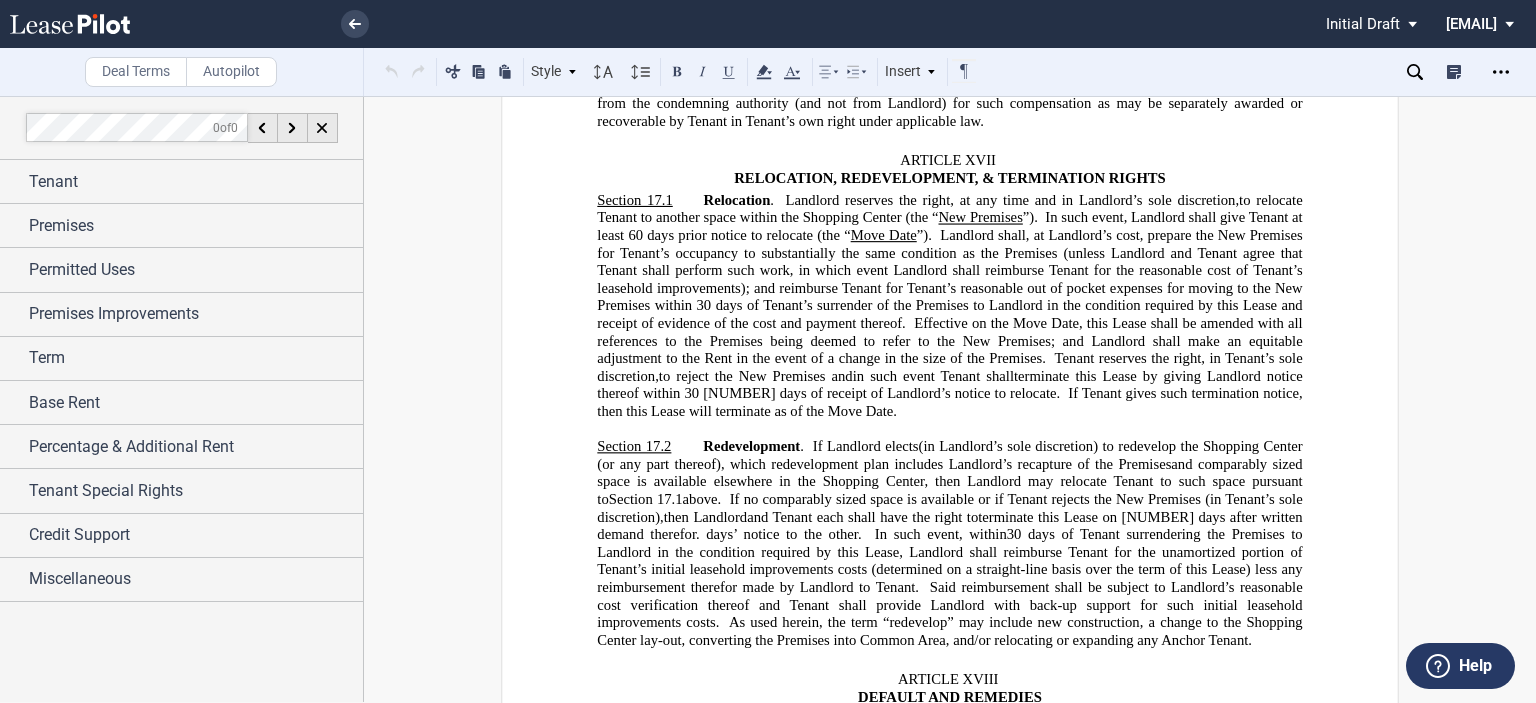 click on "Effective on the Move Date, this Lease shall be amended with all references to the Premises being deemed to refer to the New Premises; and Landlord shall make an equitable adjustment to the Rent in the event of a change in the size of the Premises." 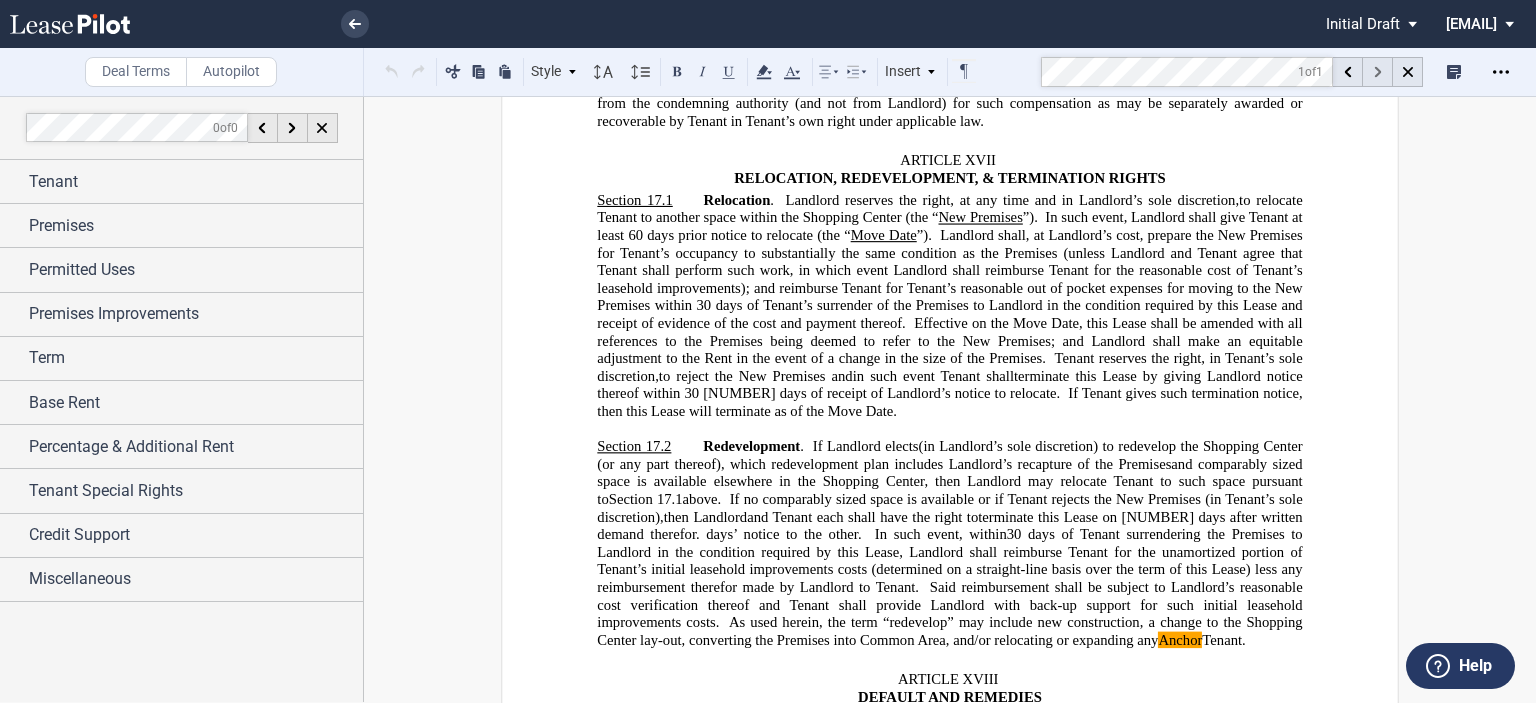 click at bounding box center (1378, 72) 